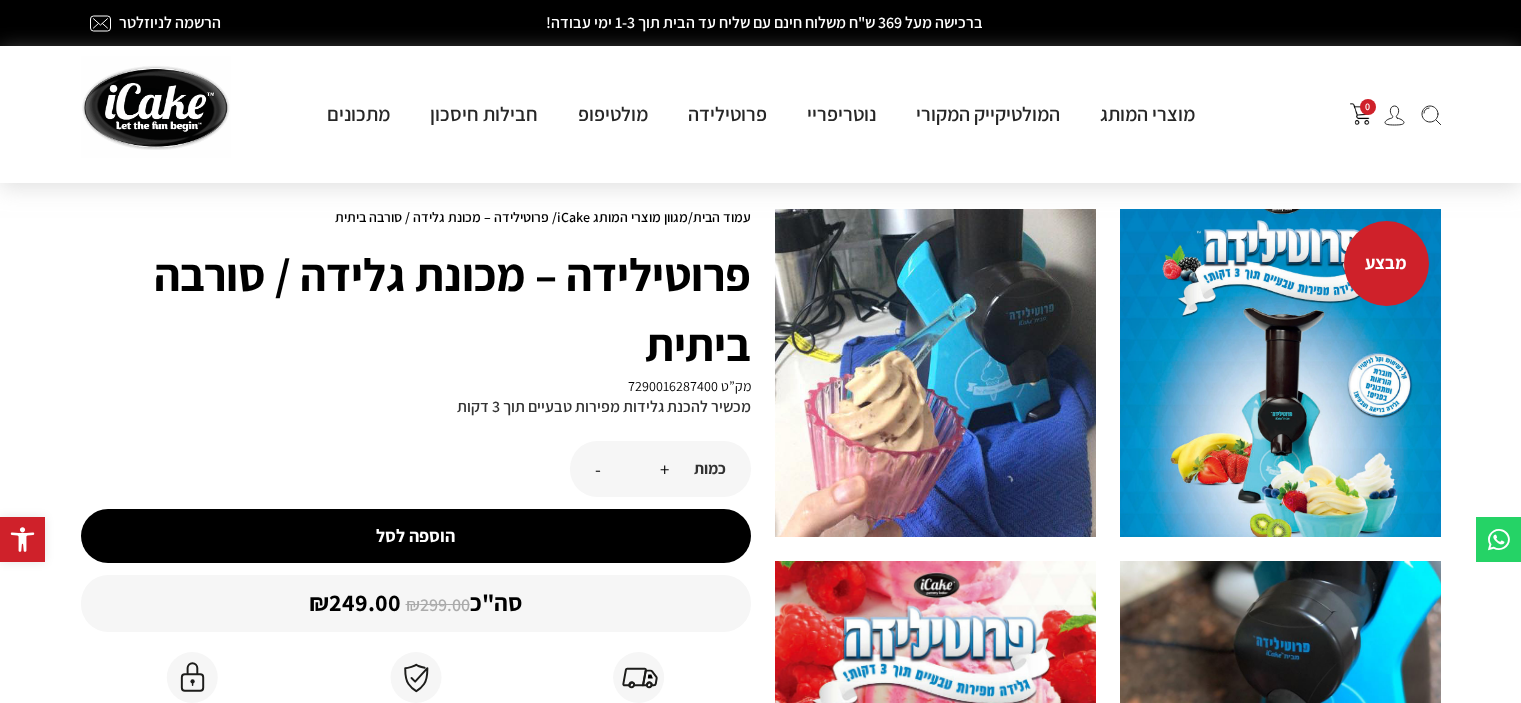 scroll, scrollTop: 0, scrollLeft: 0, axis: both 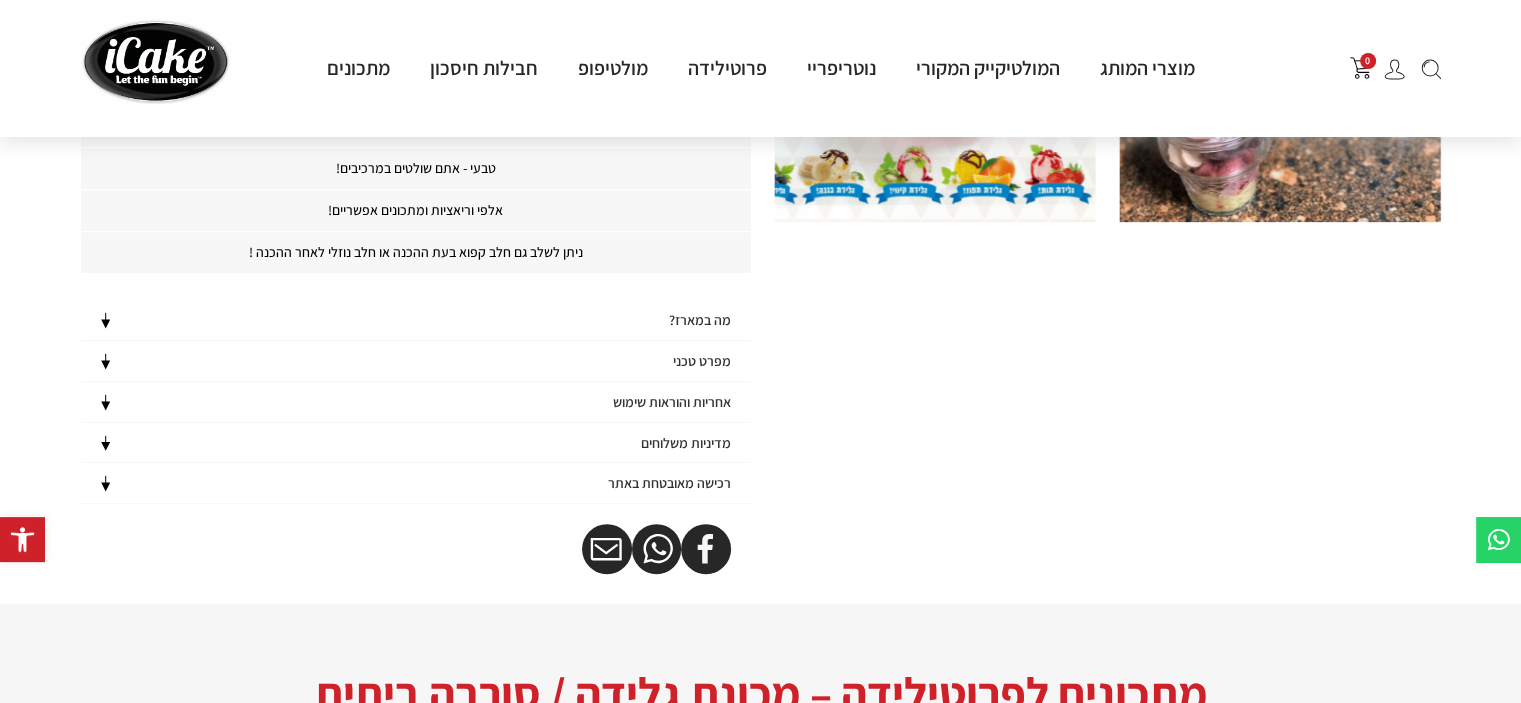 click on "מדיניות משלוחים" at bounding box center (686, 443) 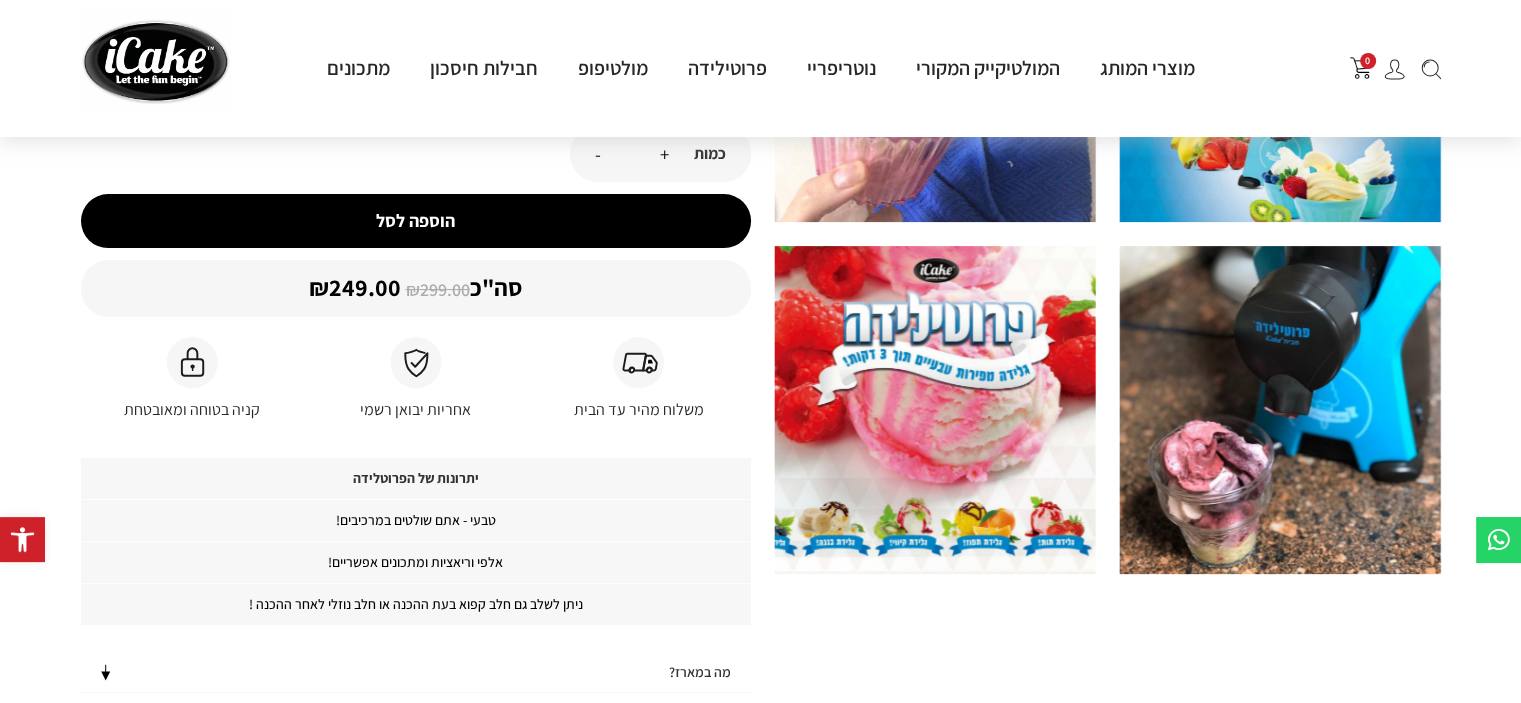 scroll, scrollTop: 100, scrollLeft: 0, axis: vertical 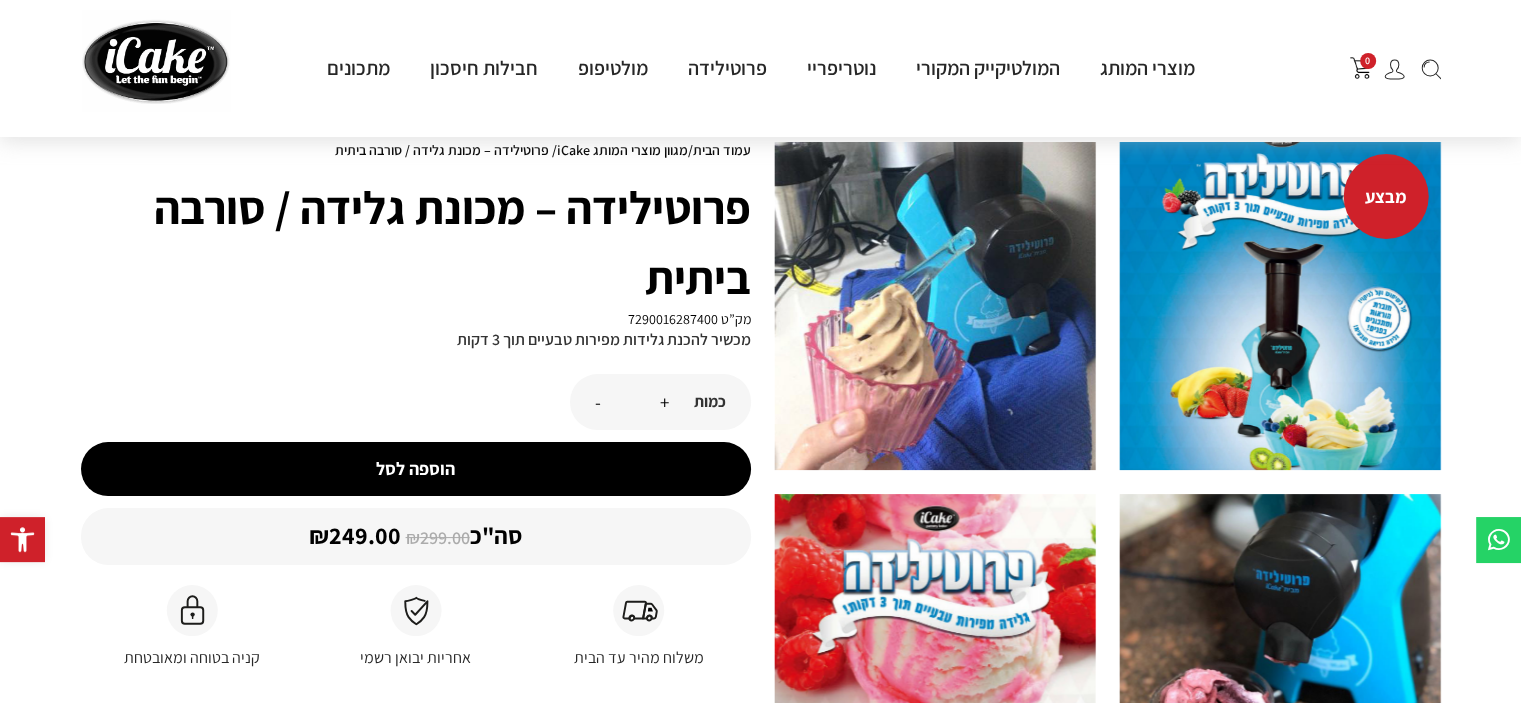 click on "הוספה לסל" at bounding box center [416, 469] 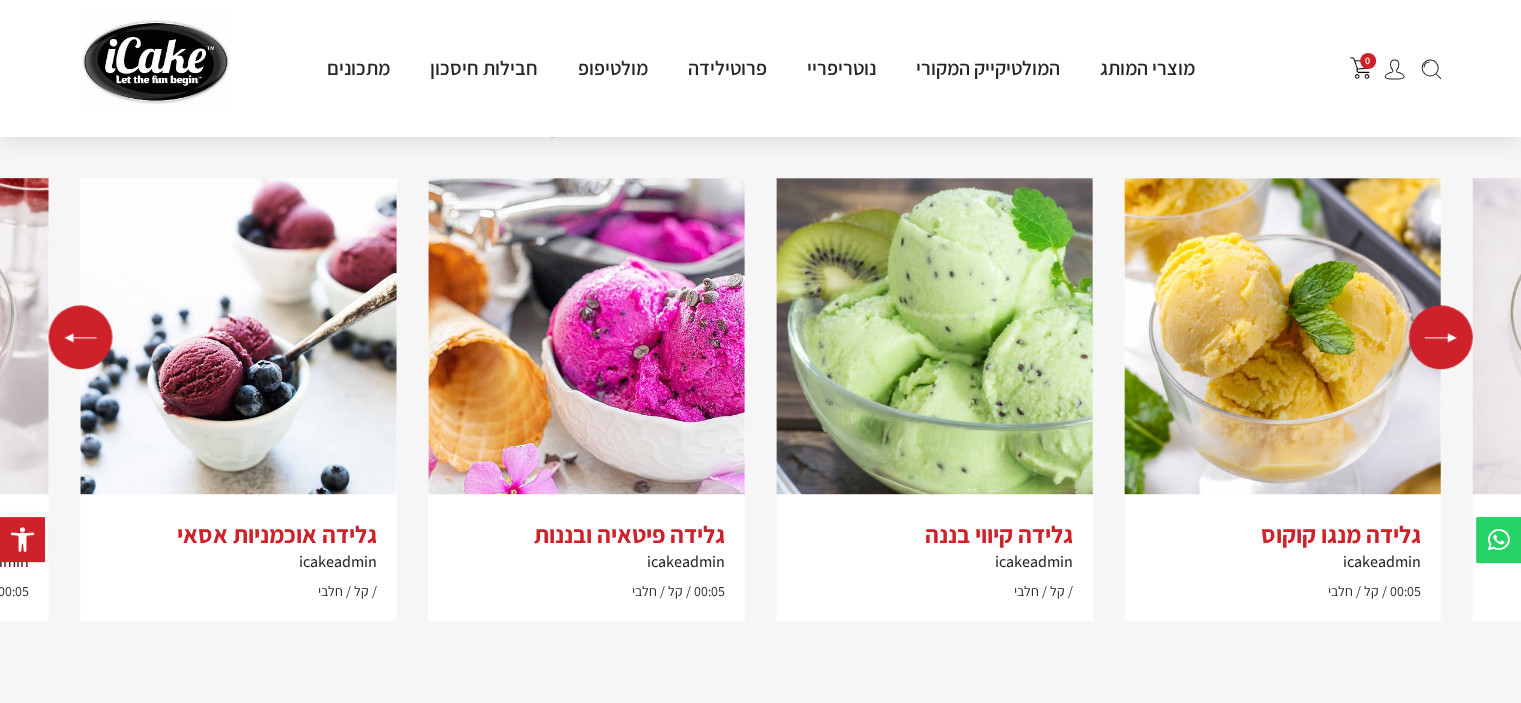 scroll, scrollTop: 1400, scrollLeft: 0, axis: vertical 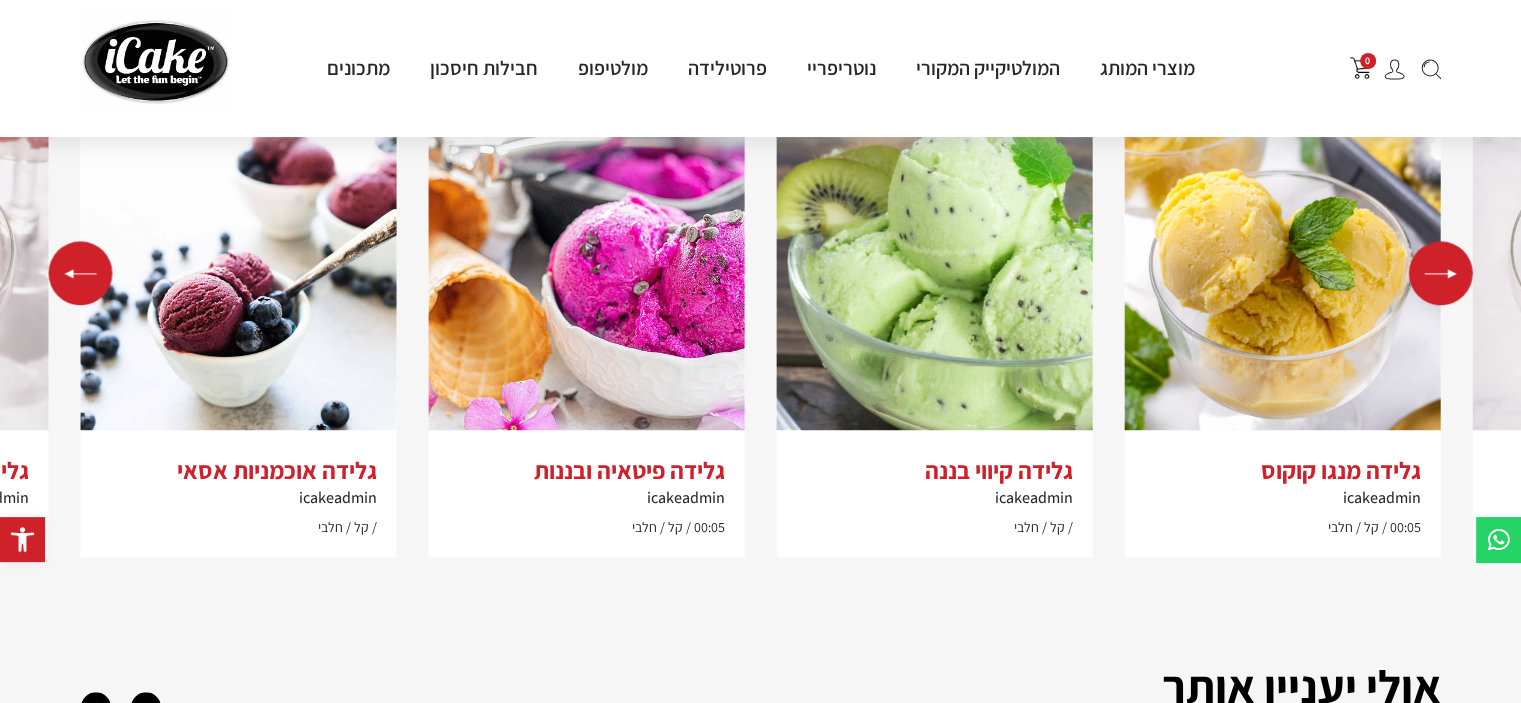 click at bounding box center [1441, 273] 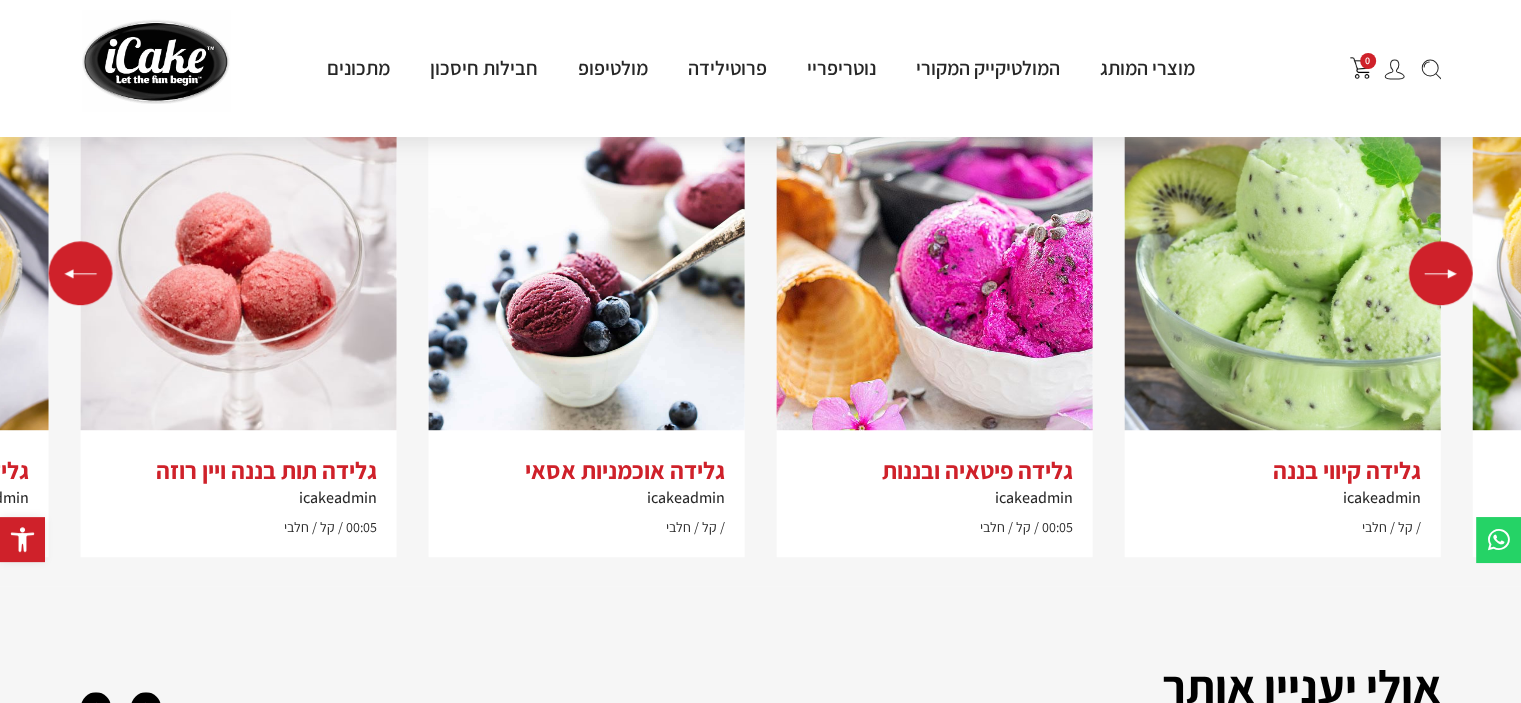 click at bounding box center (1441, 273) 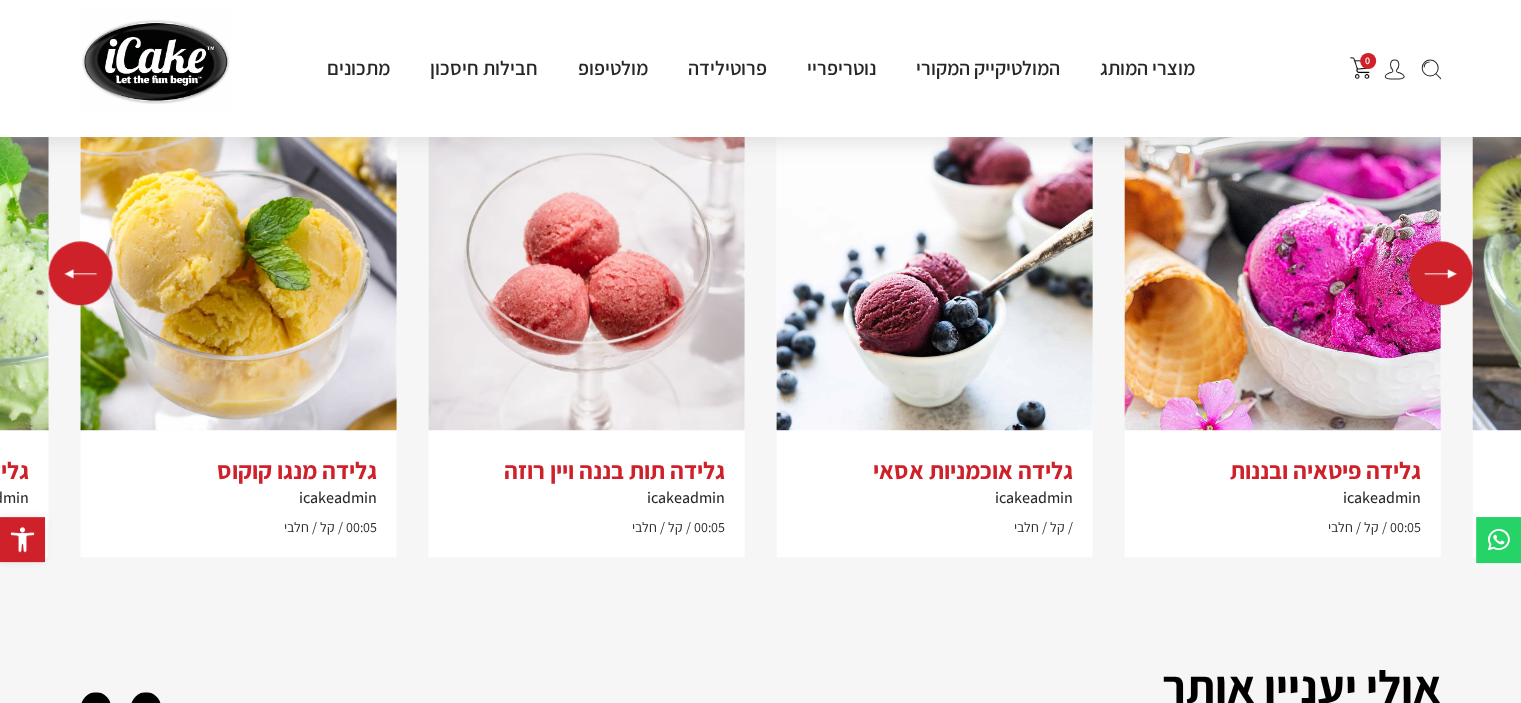 click at bounding box center (1441, 273) 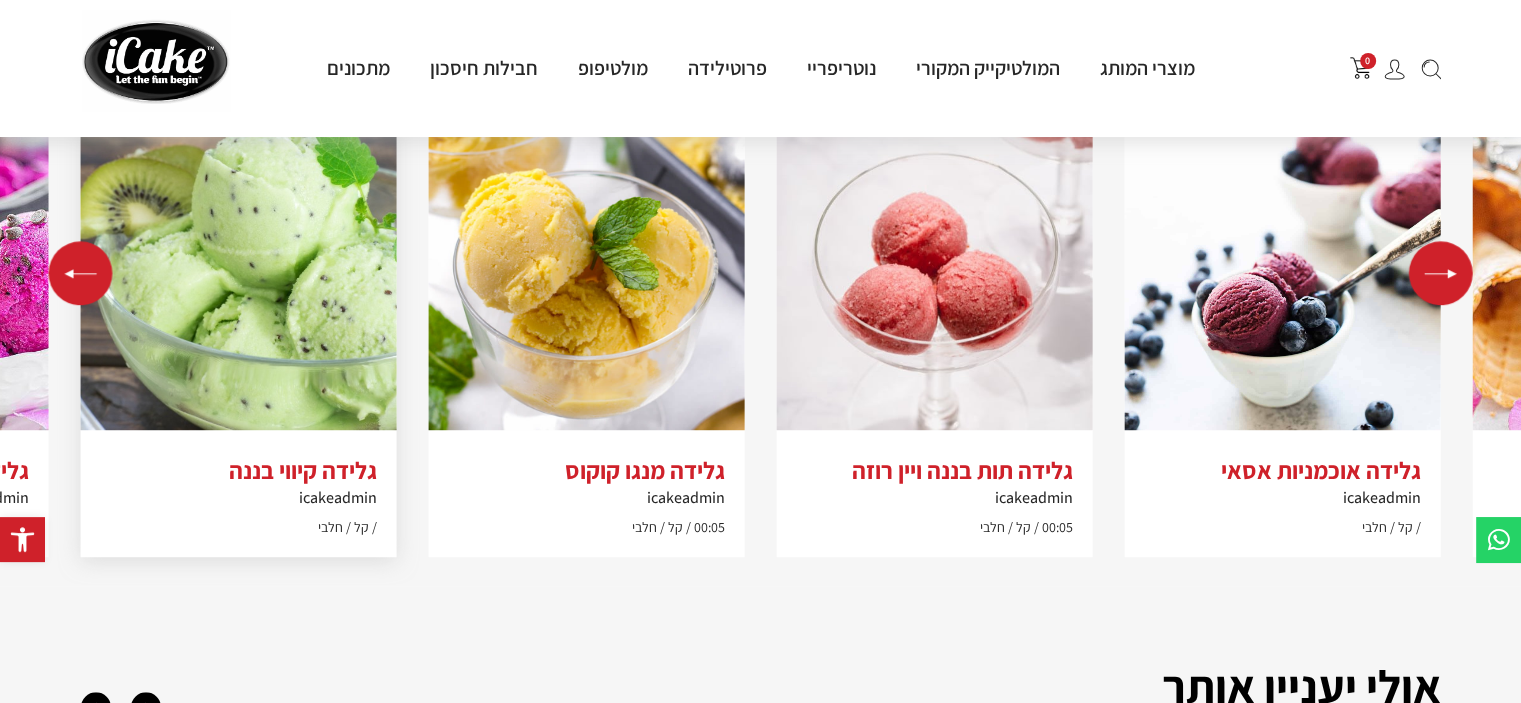 click at bounding box center [239, 272] 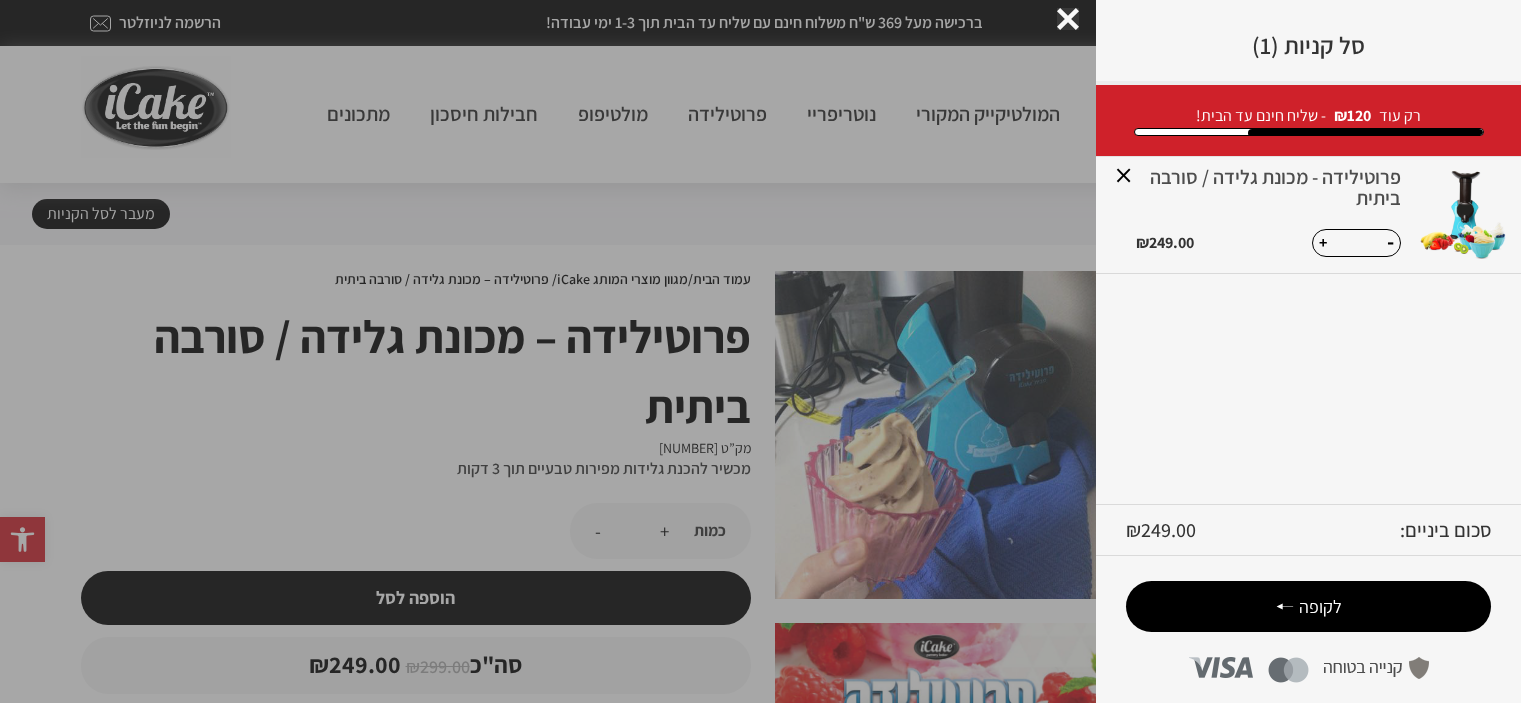 scroll, scrollTop: 0, scrollLeft: 0, axis: both 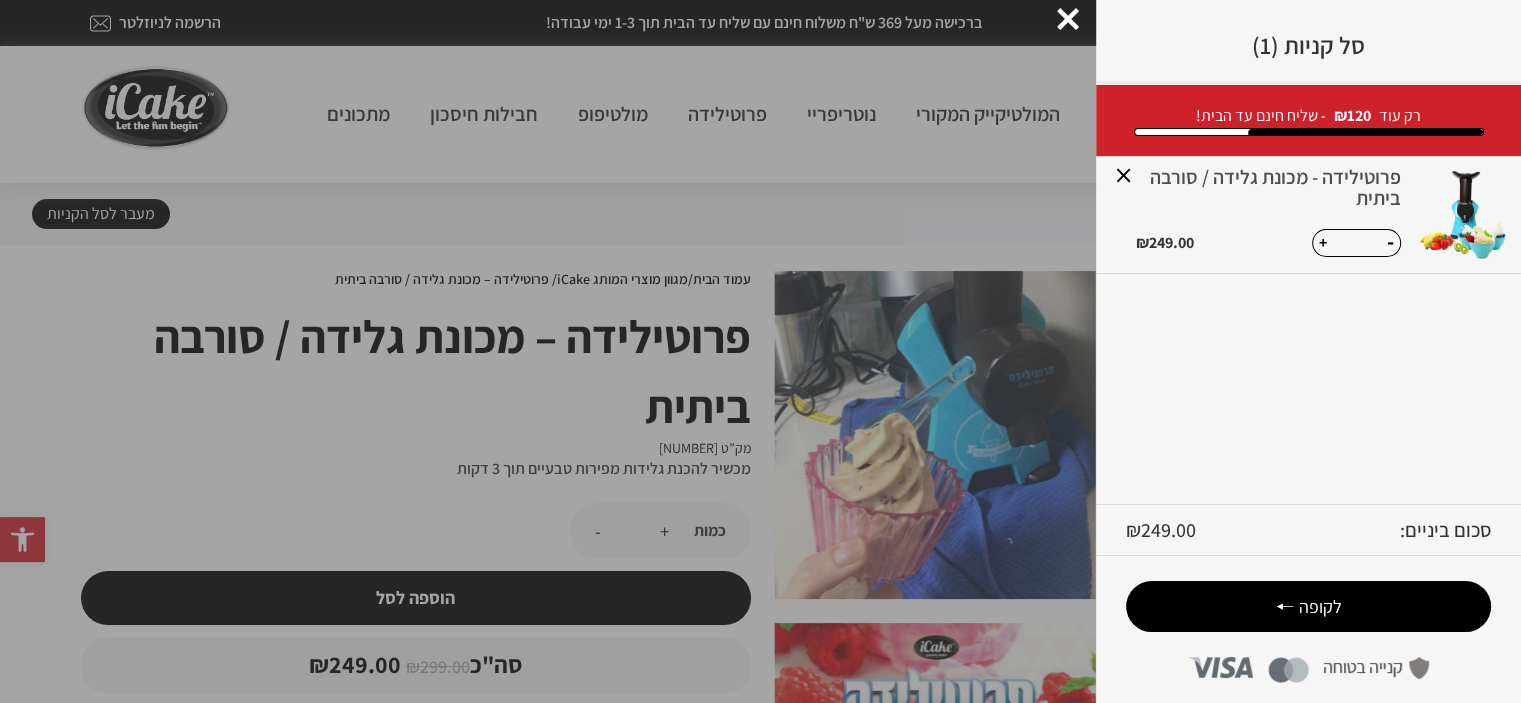 click at bounding box center [1068, 19] 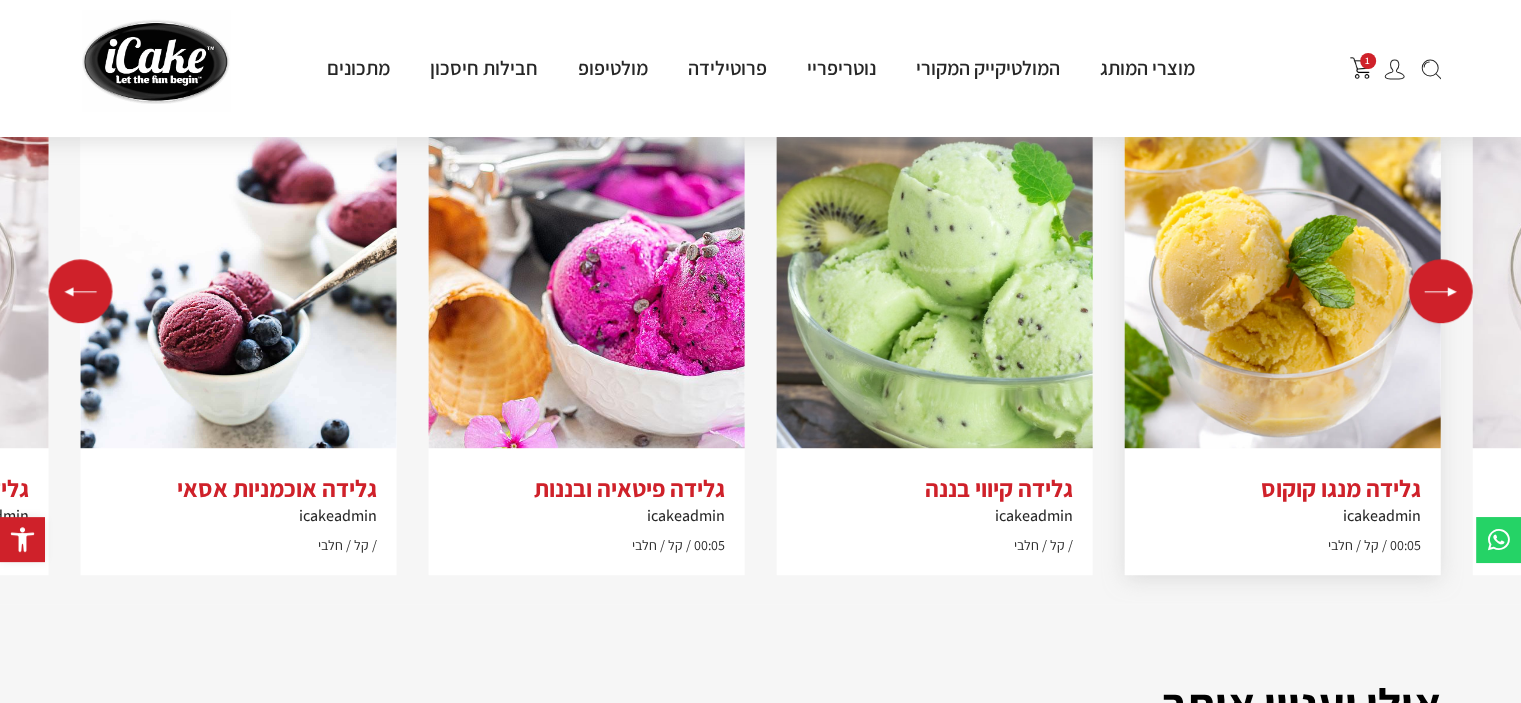 scroll, scrollTop: 1400, scrollLeft: 0, axis: vertical 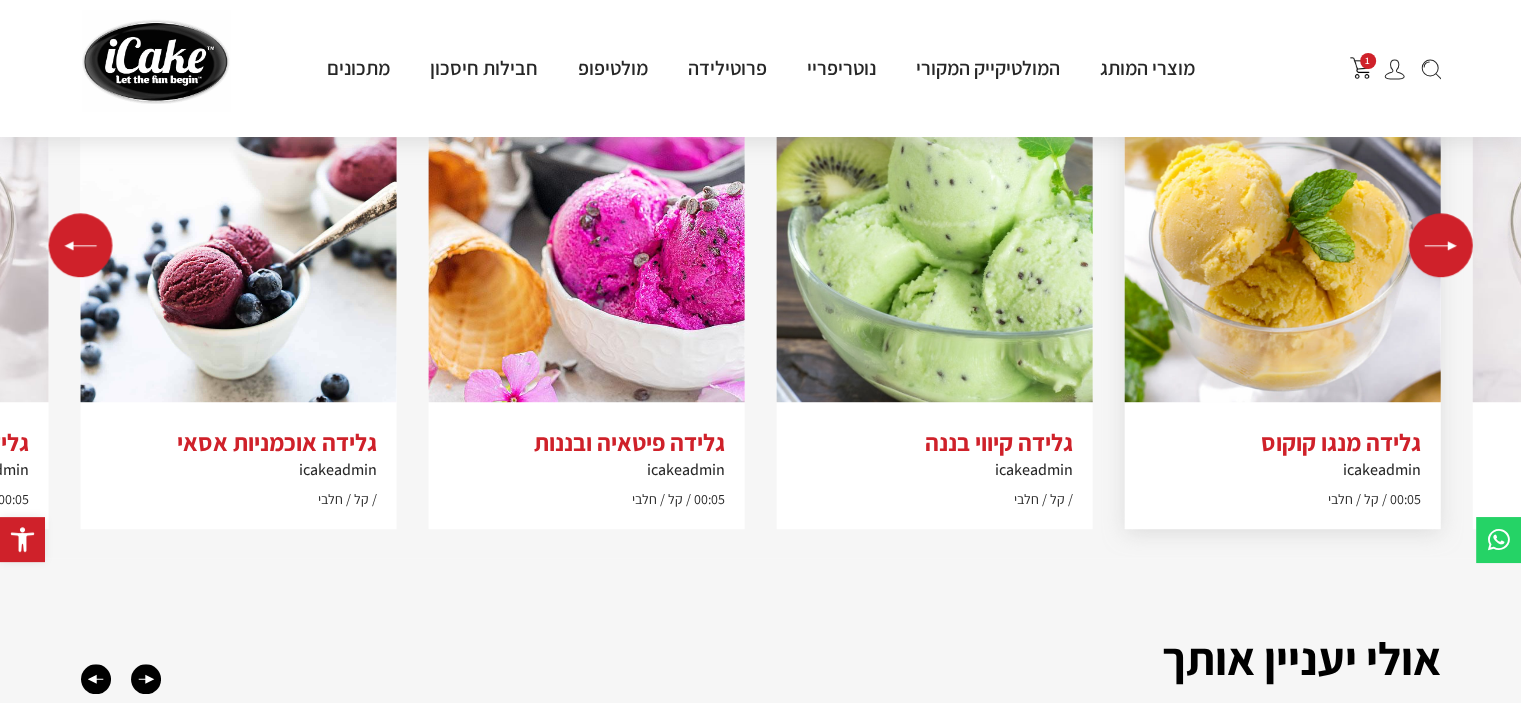 click at bounding box center [1283, 244] 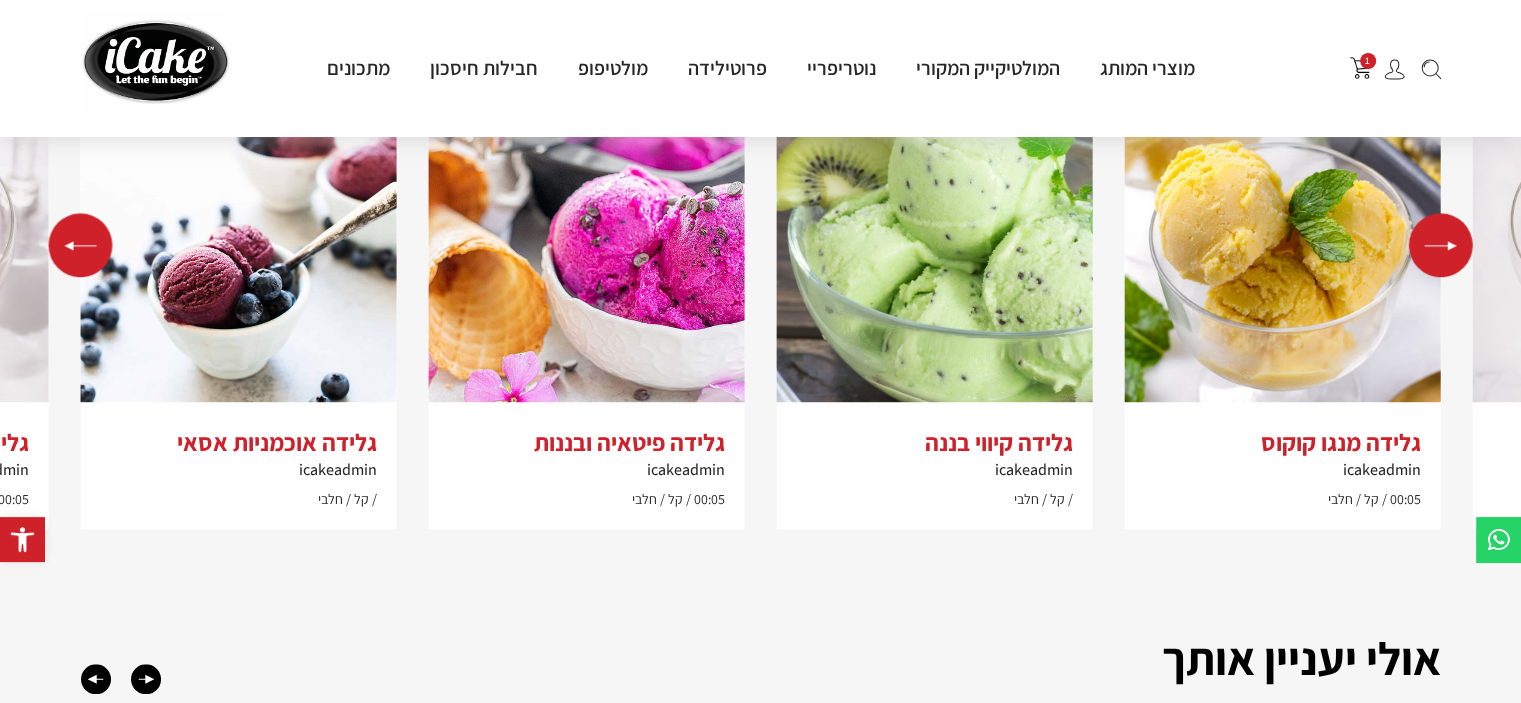 click at bounding box center [1441, 245] 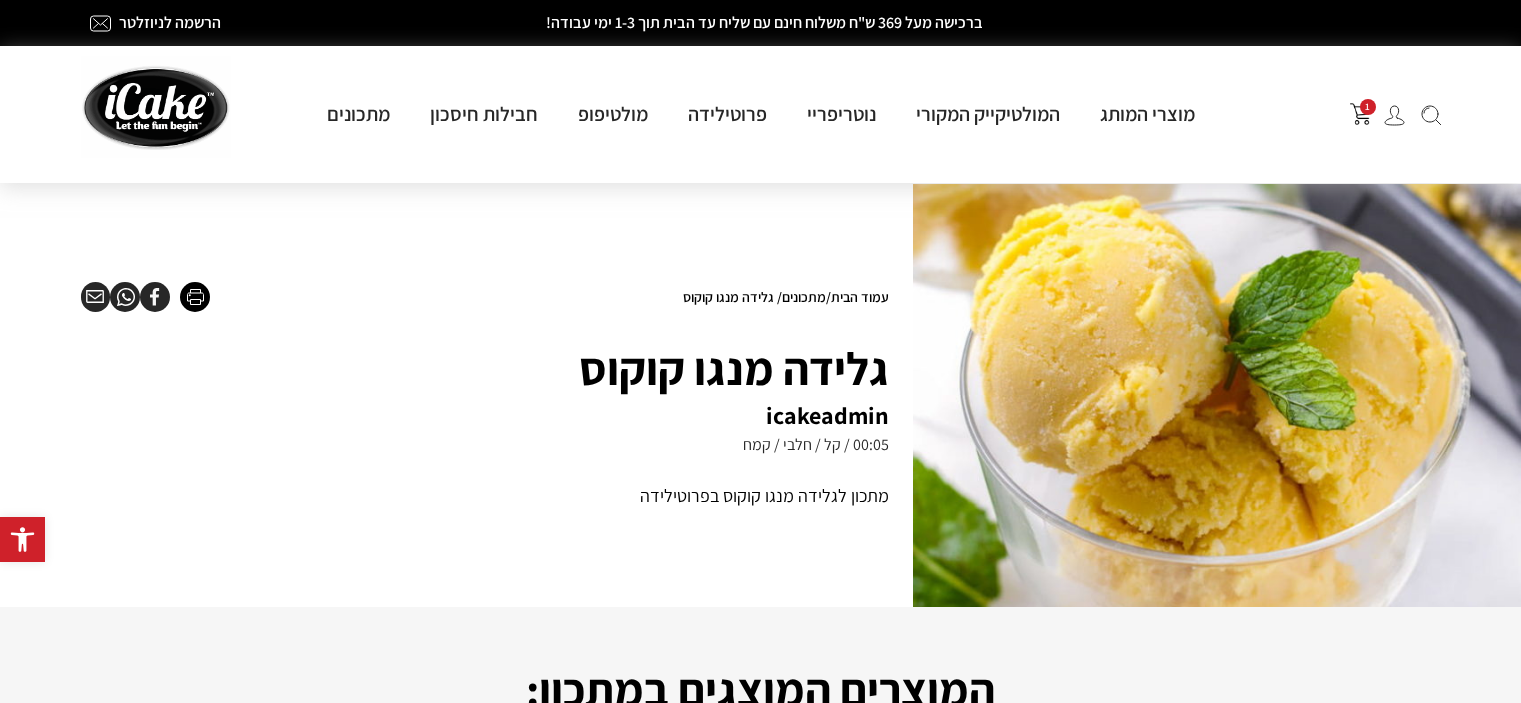 scroll, scrollTop: 0, scrollLeft: 0, axis: both 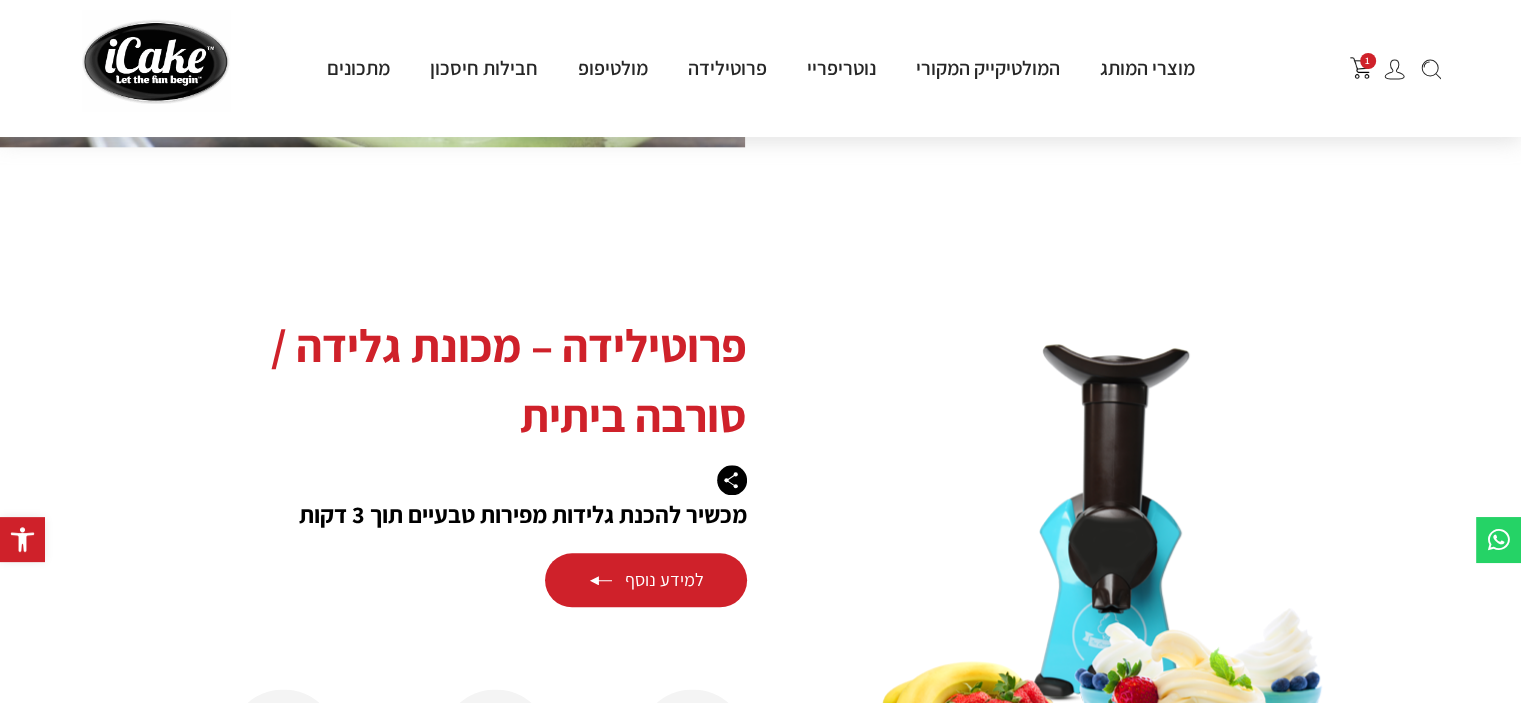 click on "1" at bounding box center (1368, 61) 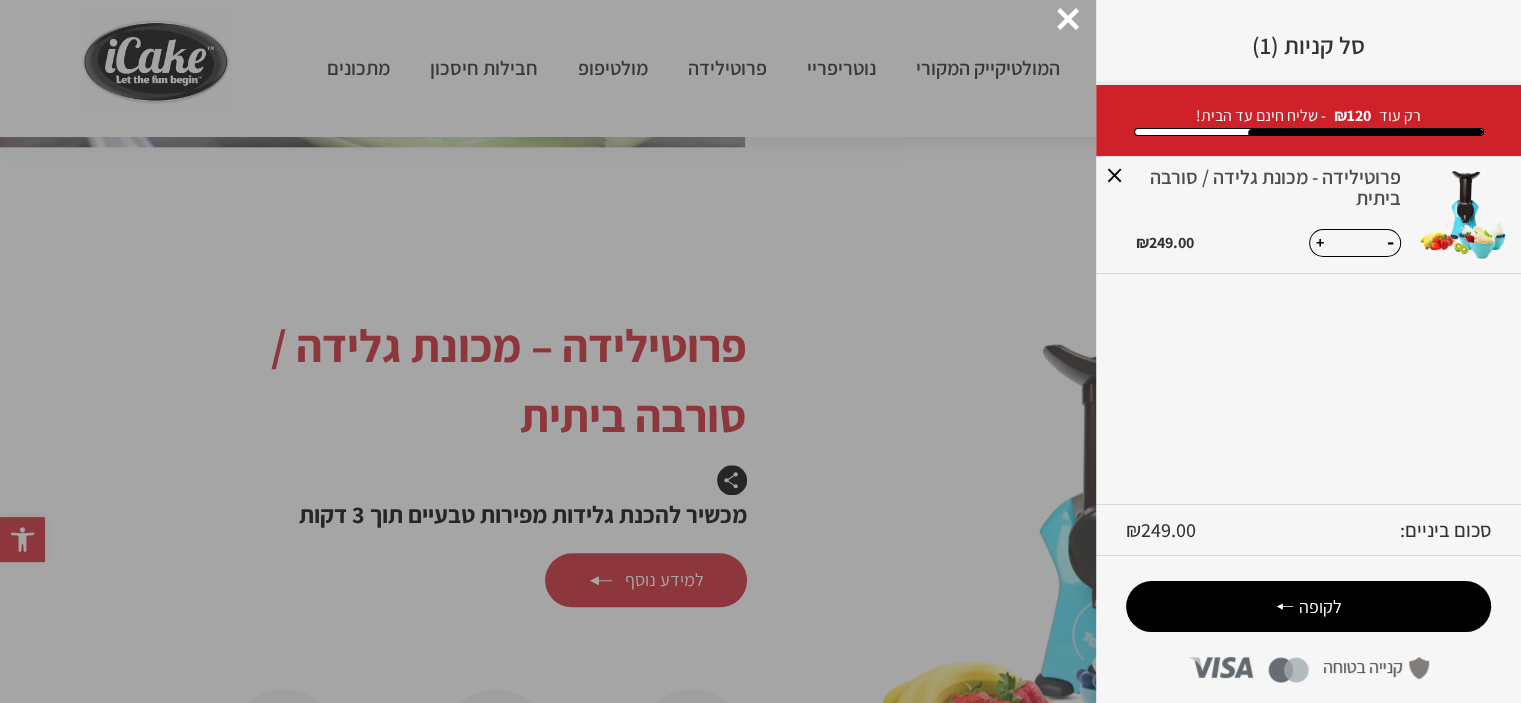 click on "לקופה" at bounding box center (1320, 606) 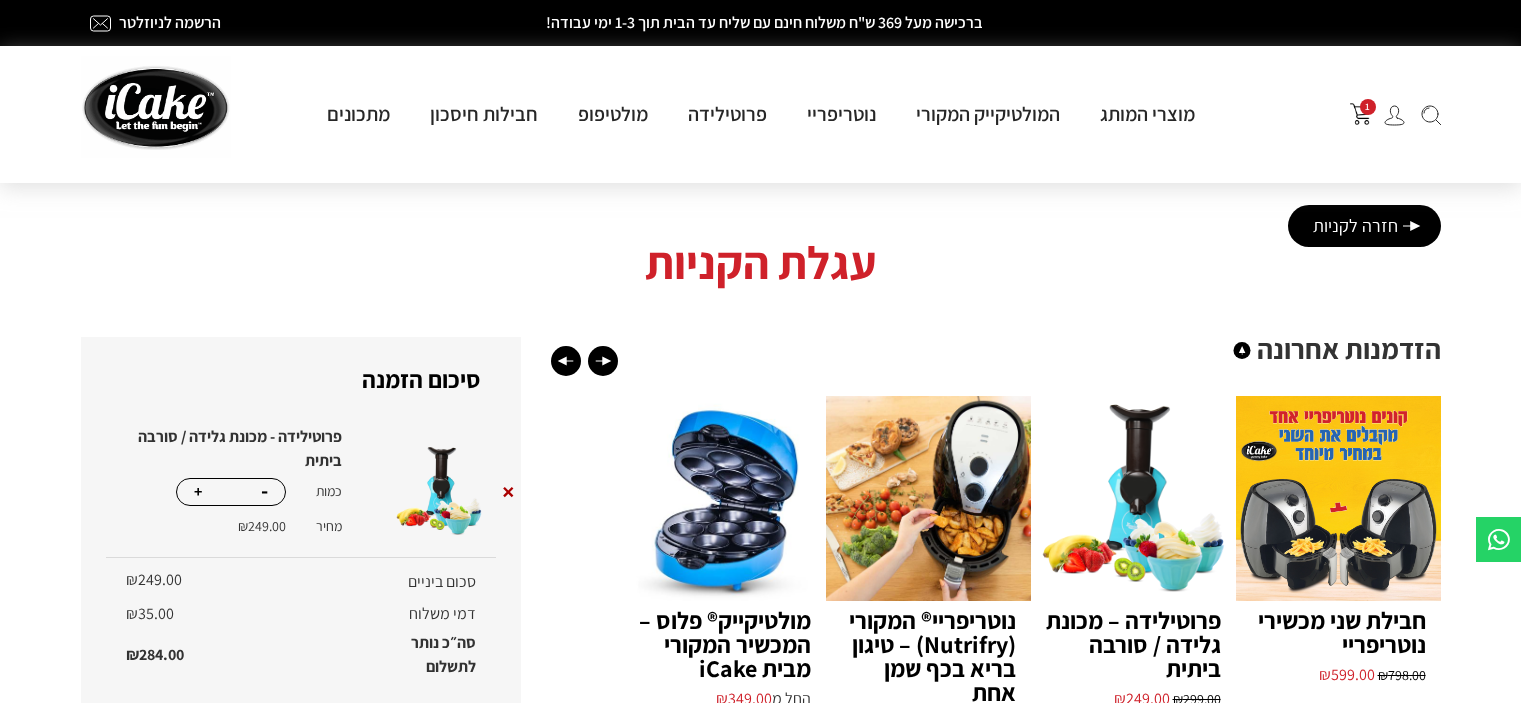 scroll, scrollTop: 0, scrollLeft: 0, axis: both 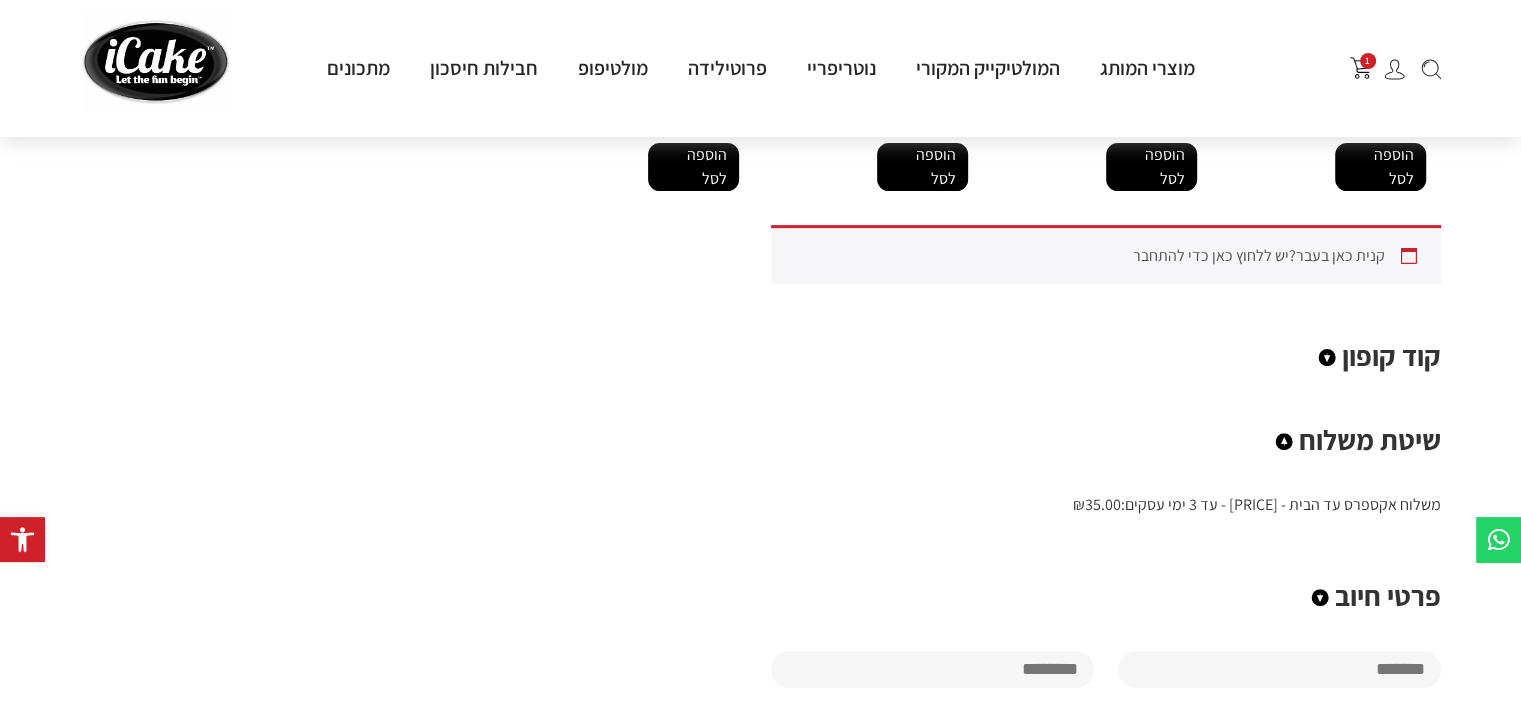 click 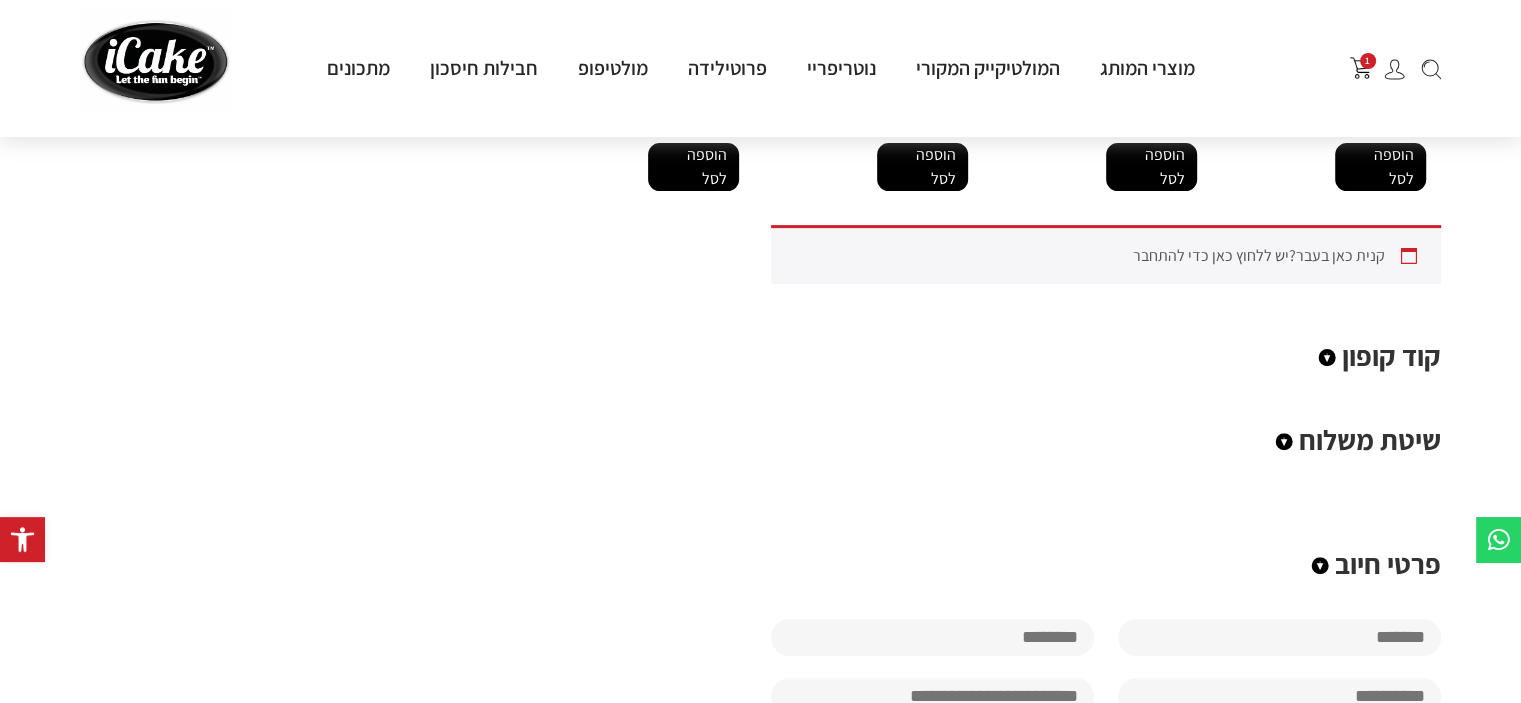 click 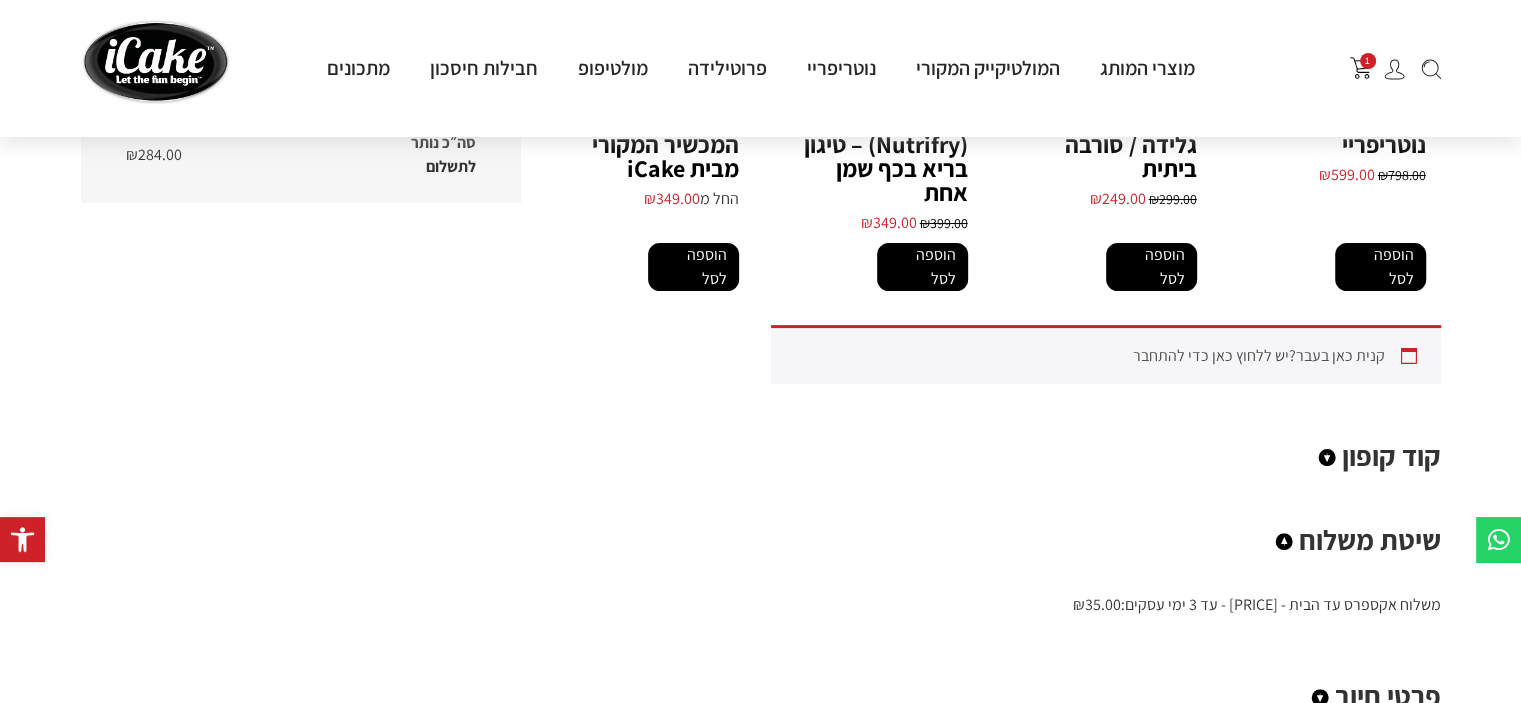 scroll, scrollTop: 600, scrollLeft: 0, axis: vertical 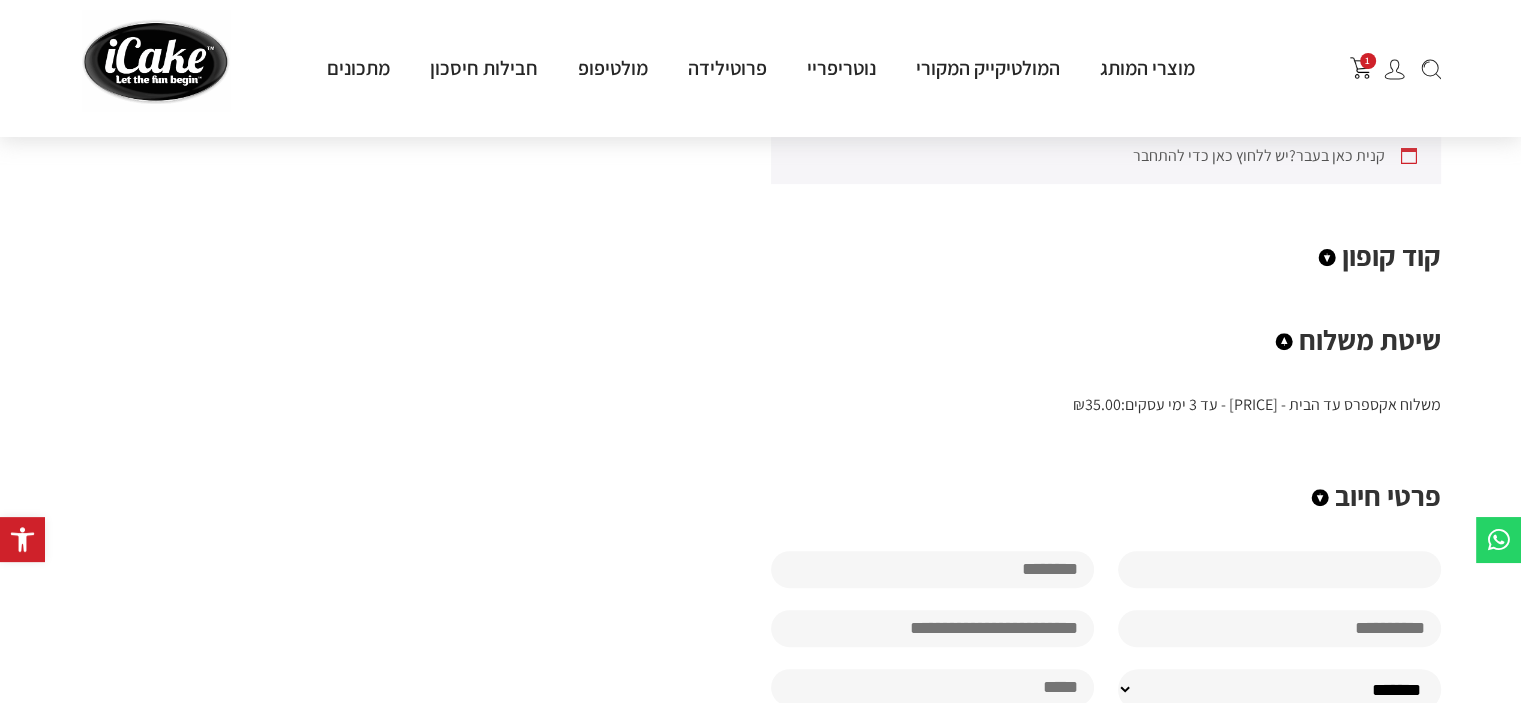 click at bounding box center [1279, 569] 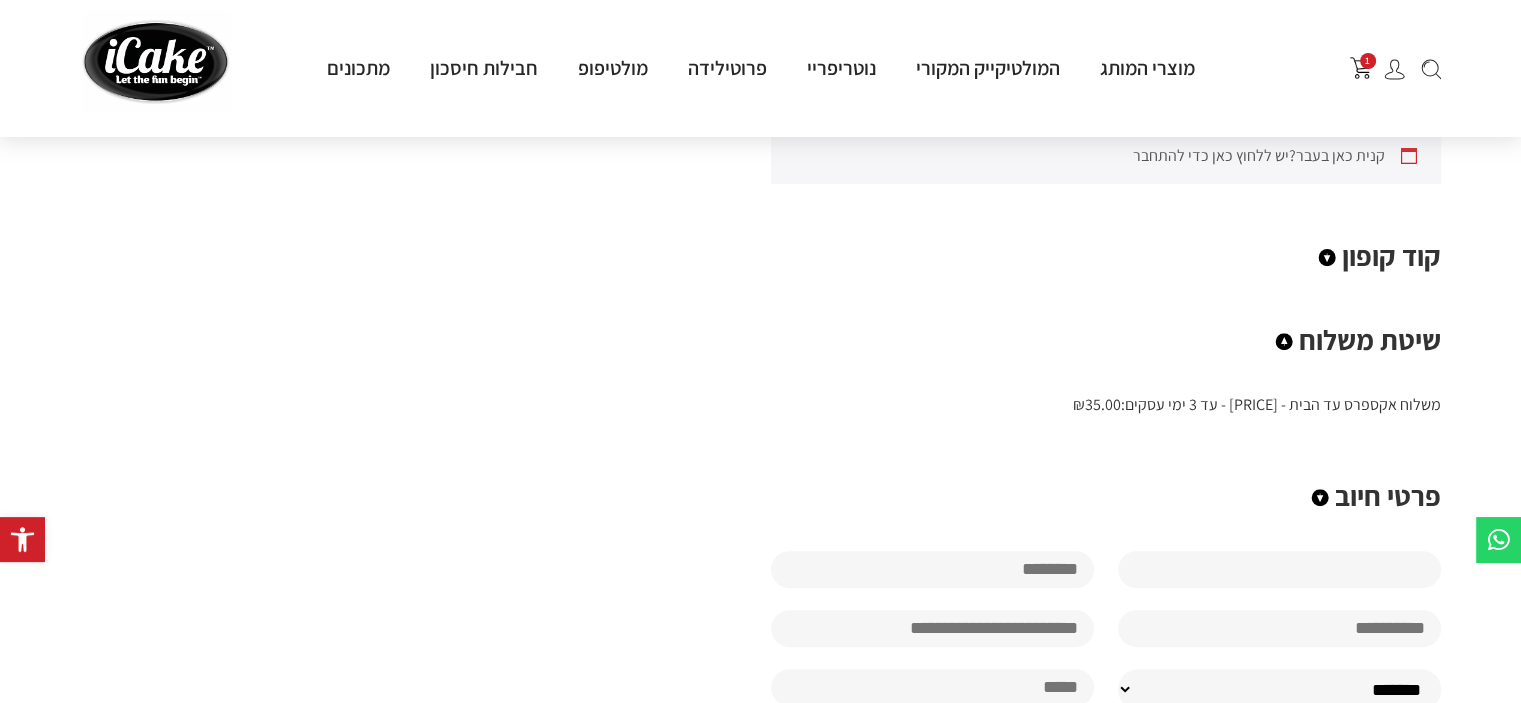 type on "**" 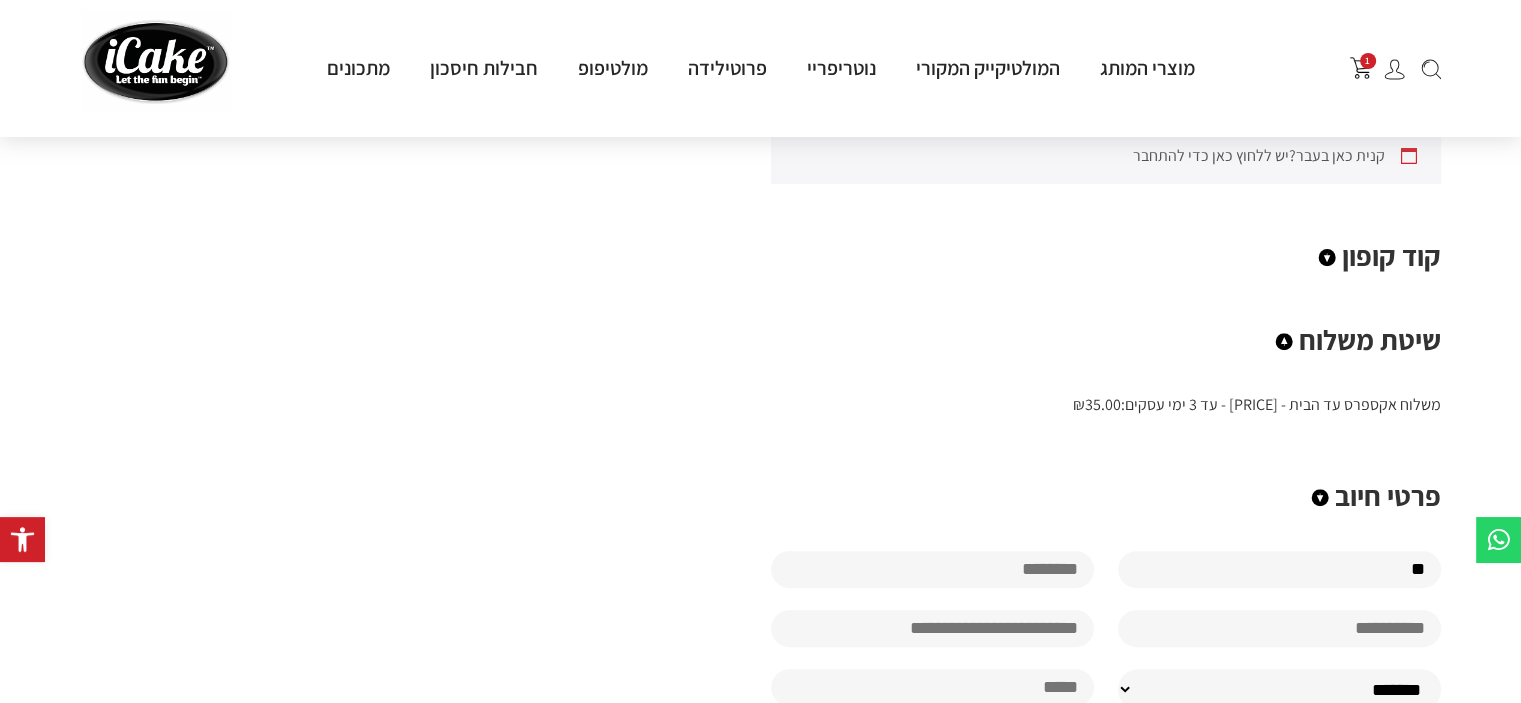 type on "******" 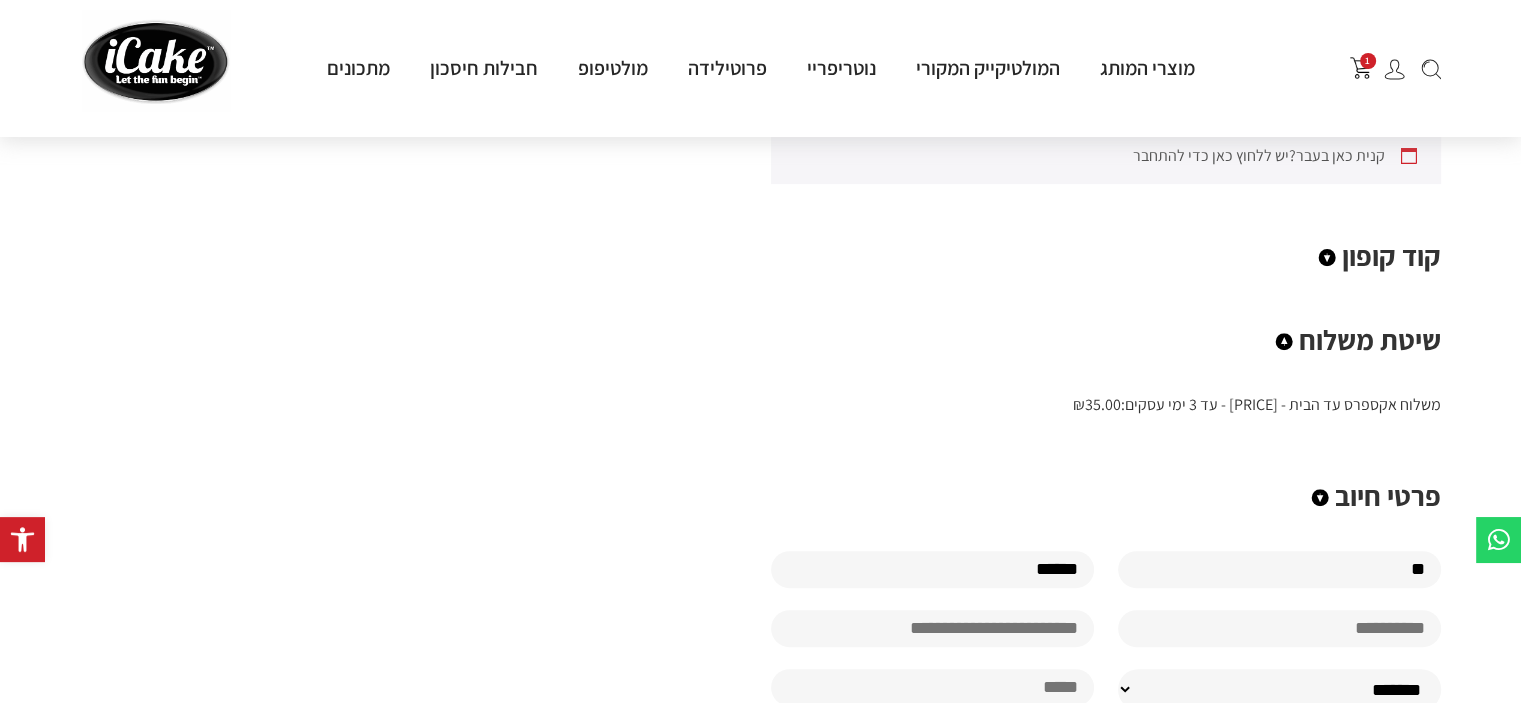 type on "**********" 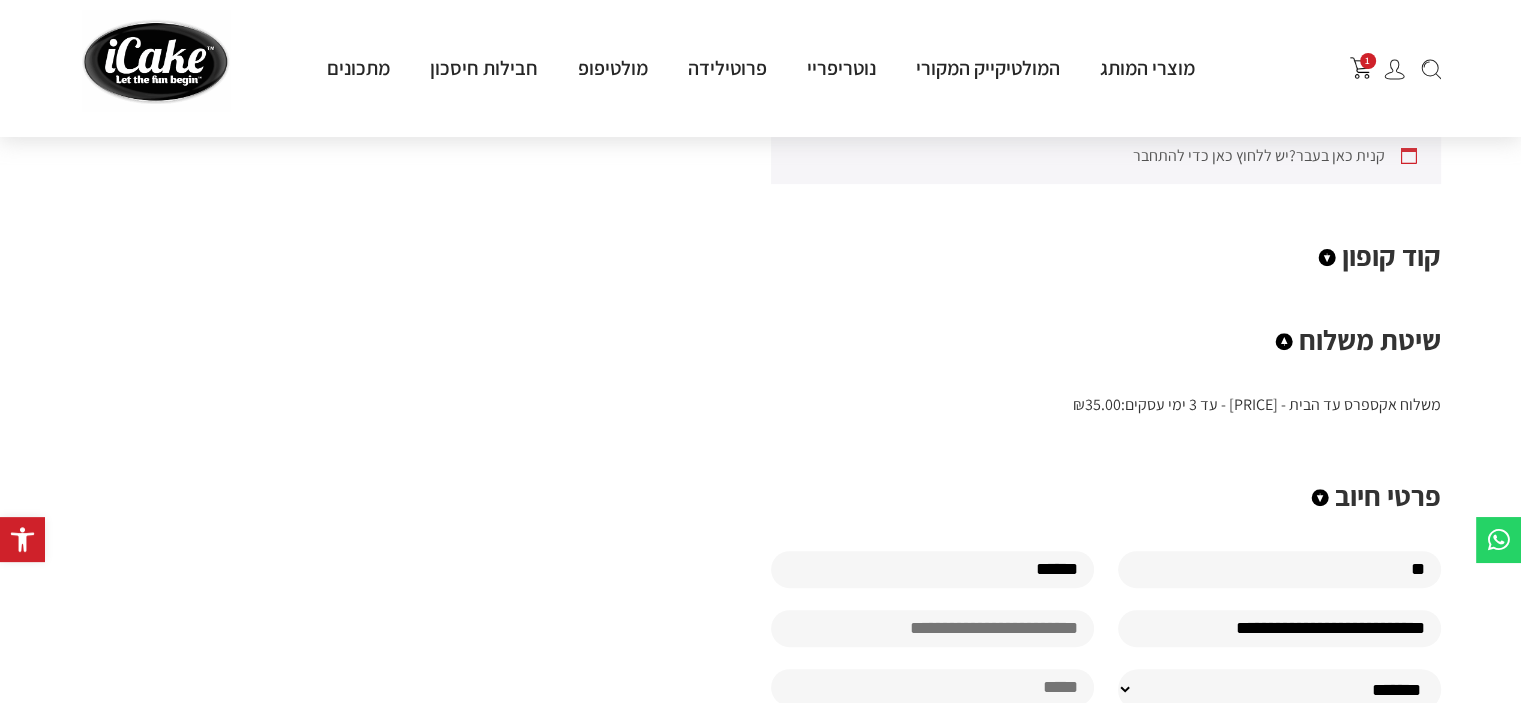 type on "*******" 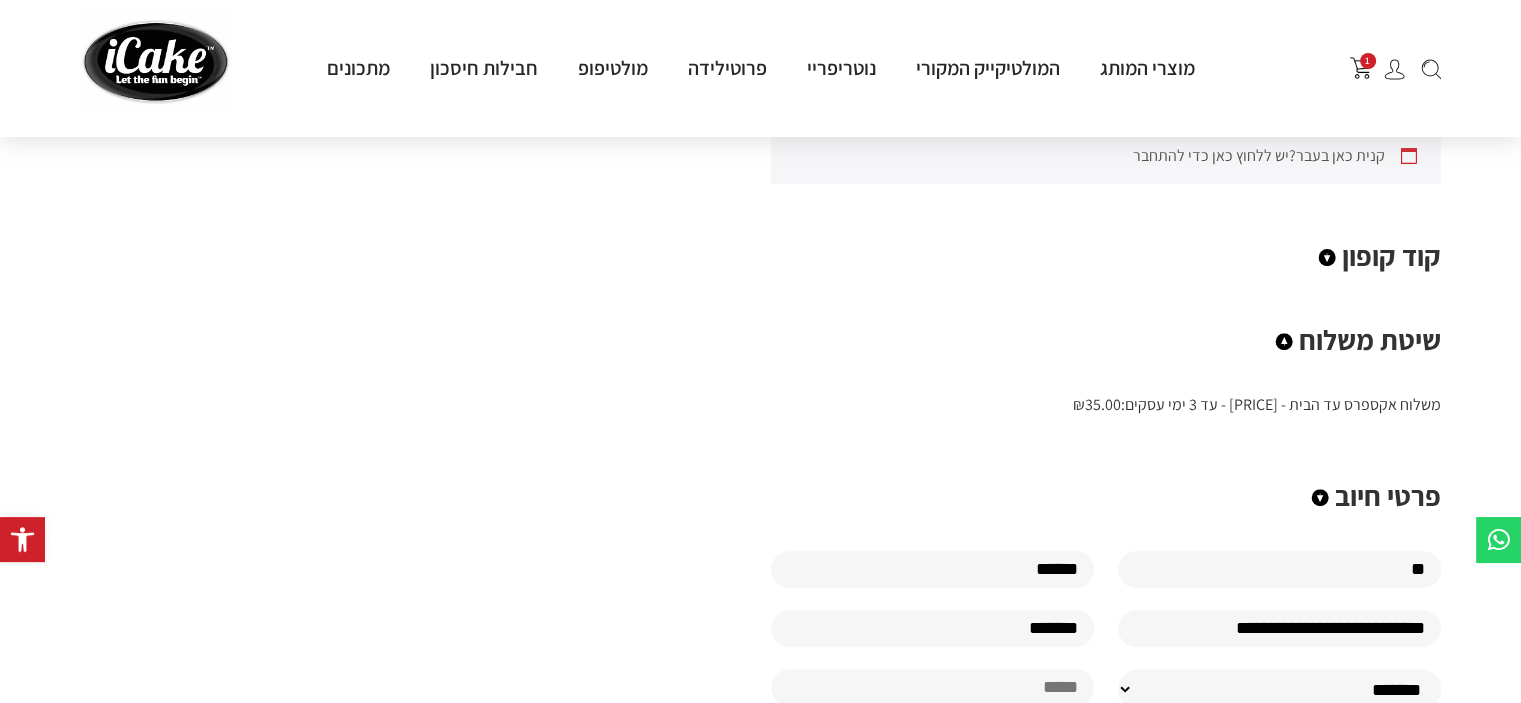 type on "**********" 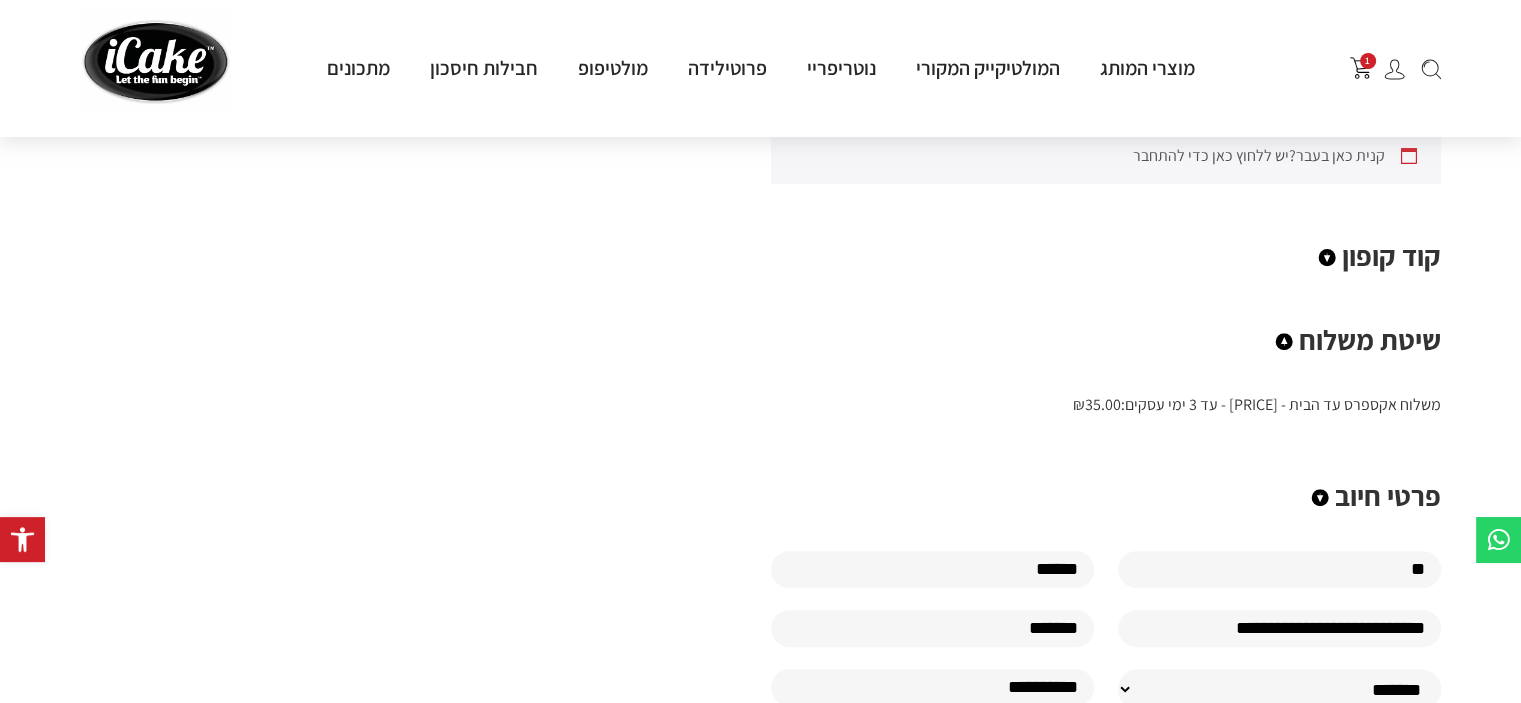 type on "**********" 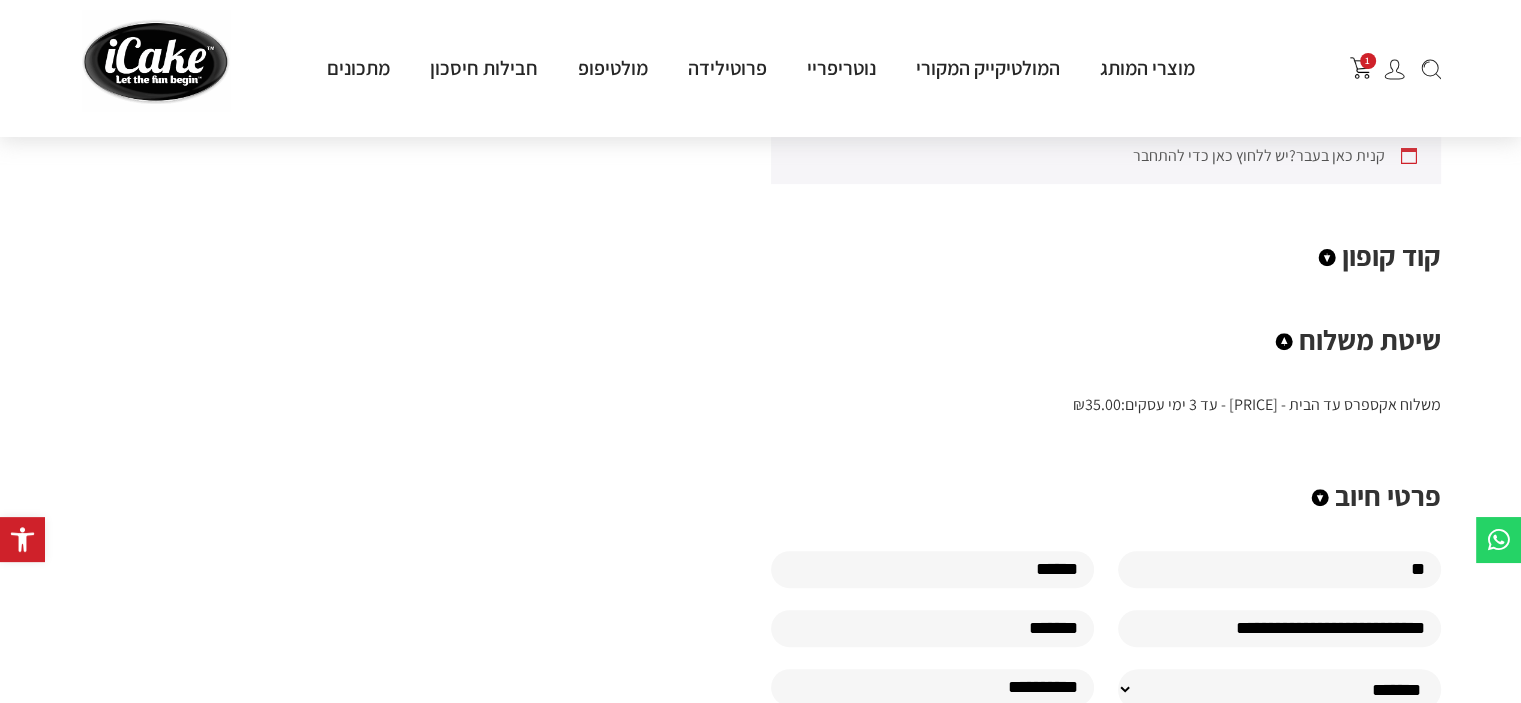 scroll, scrollTop: 800, scrollLeft: 0, axis: vertical 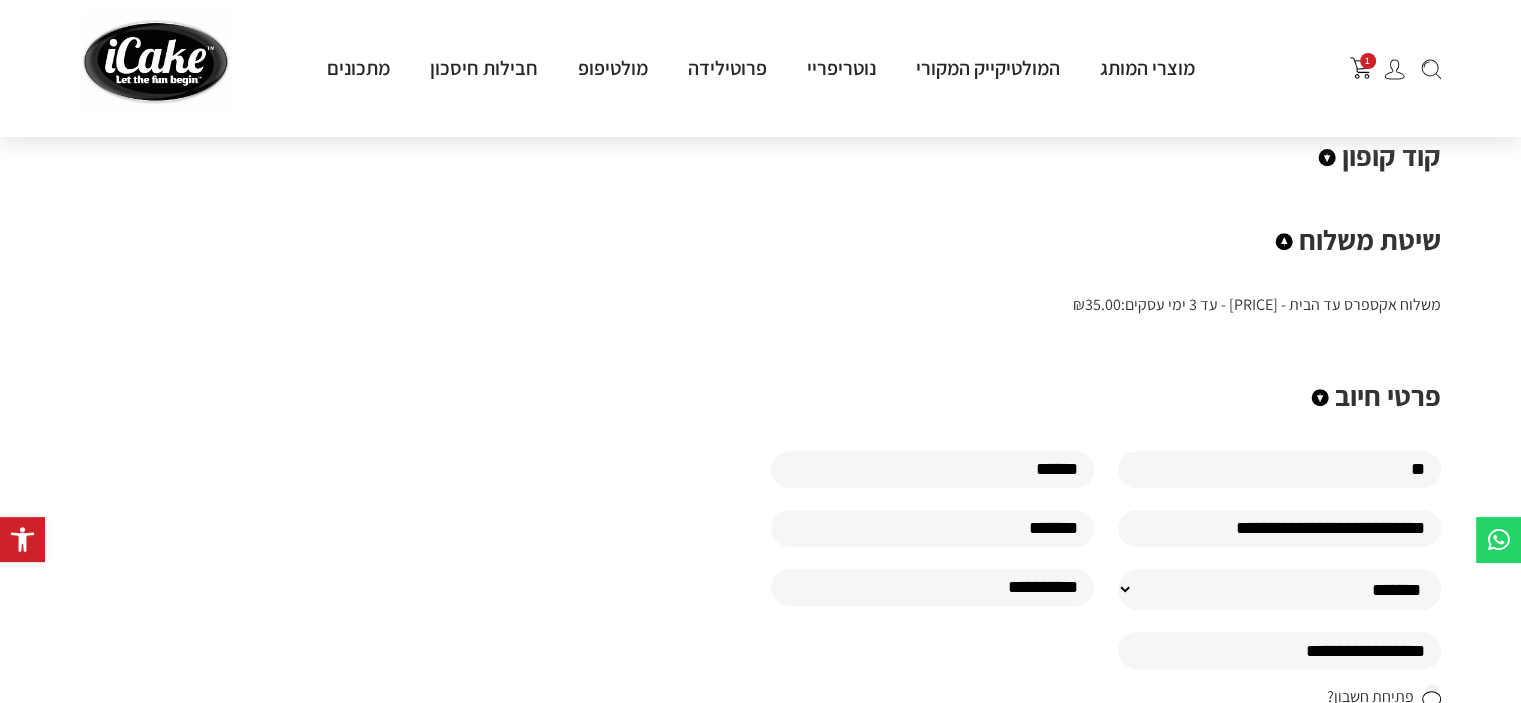 click on "******" at bounding box center [932, 469] 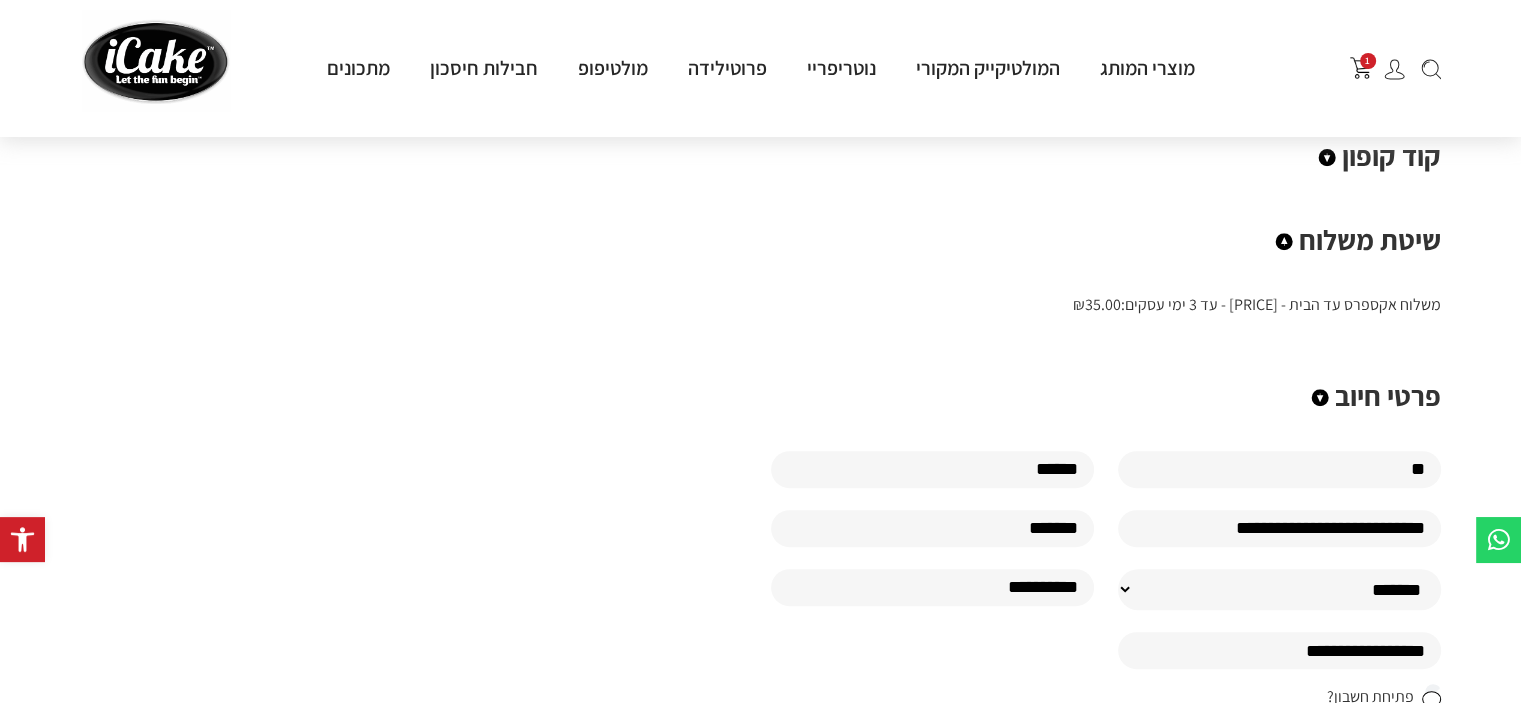 click on "**********" at bounding box center (1279, 590) 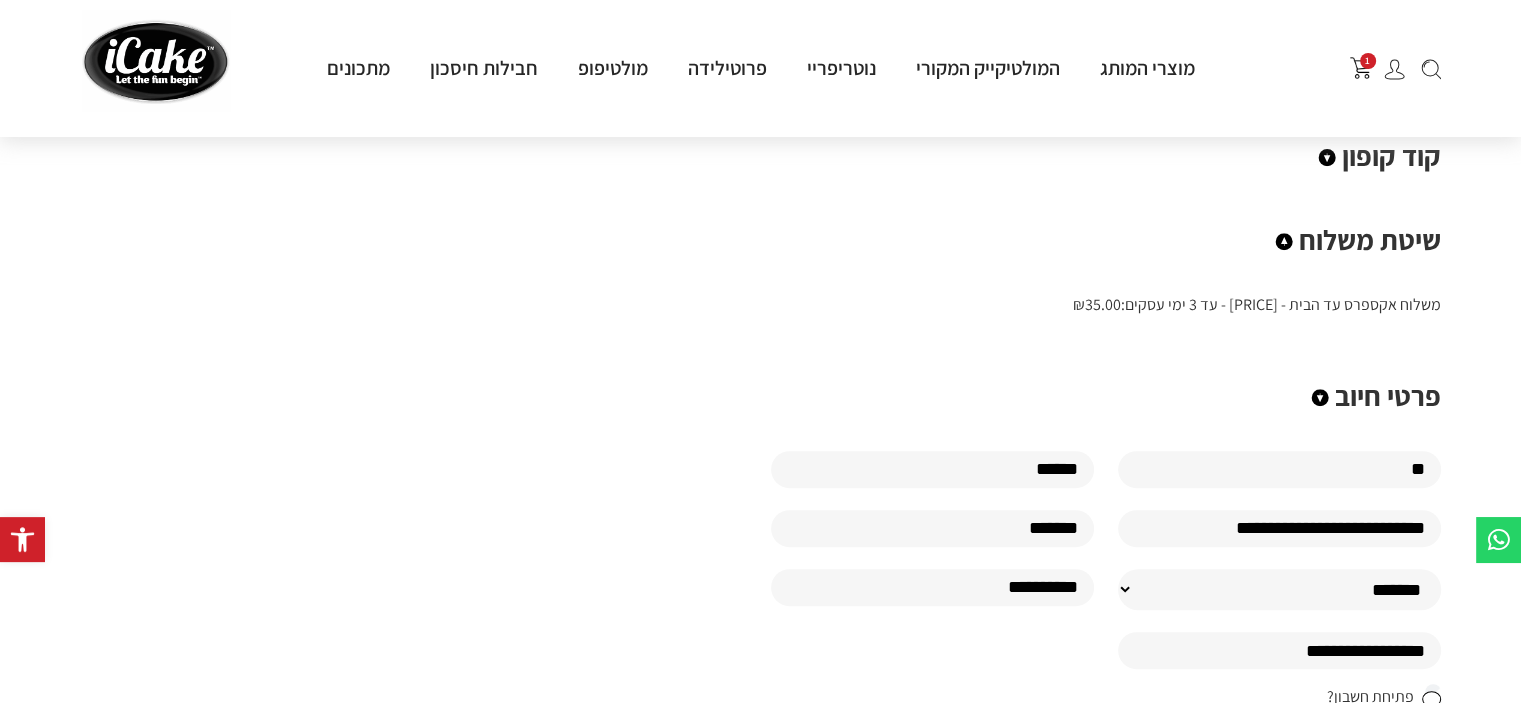 select on "****" 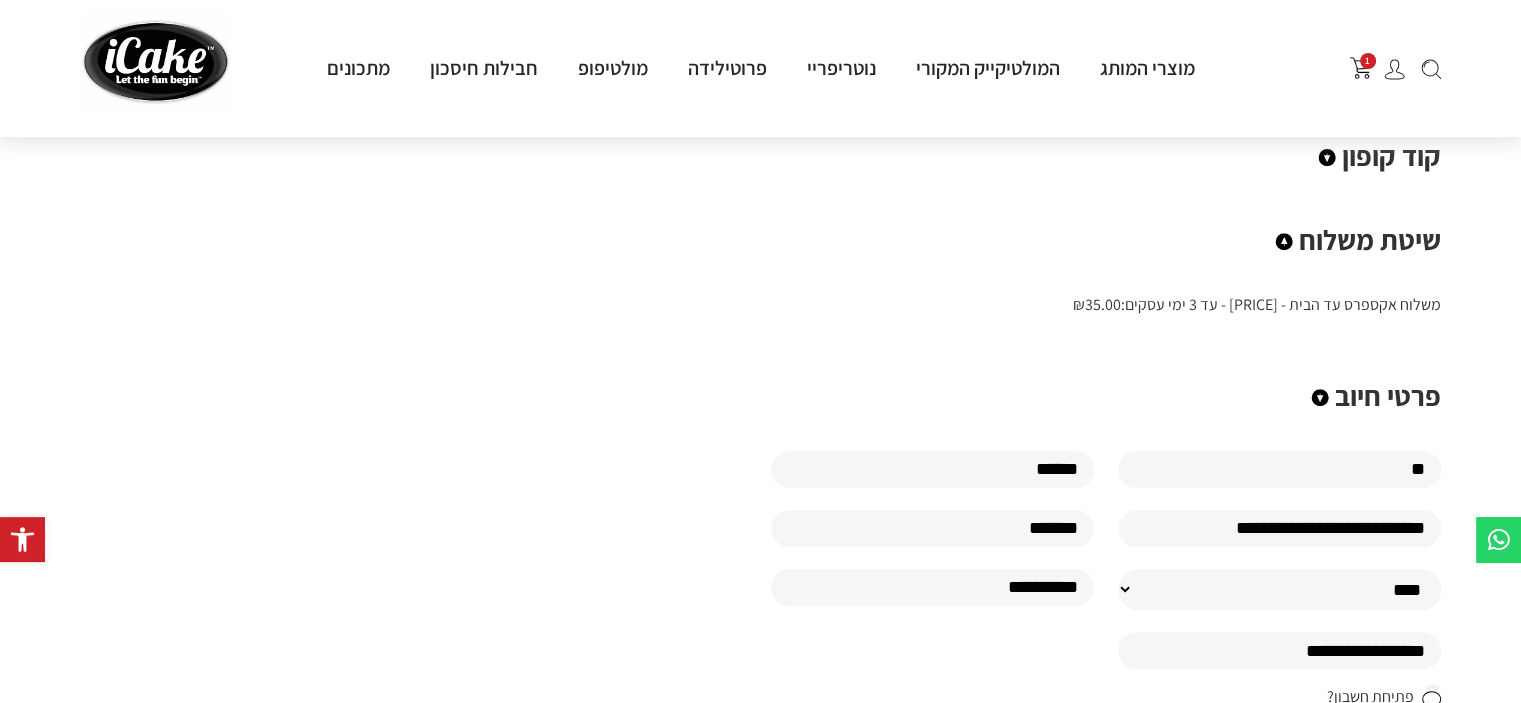 click on "**********" at bounding box center (1279, 590) 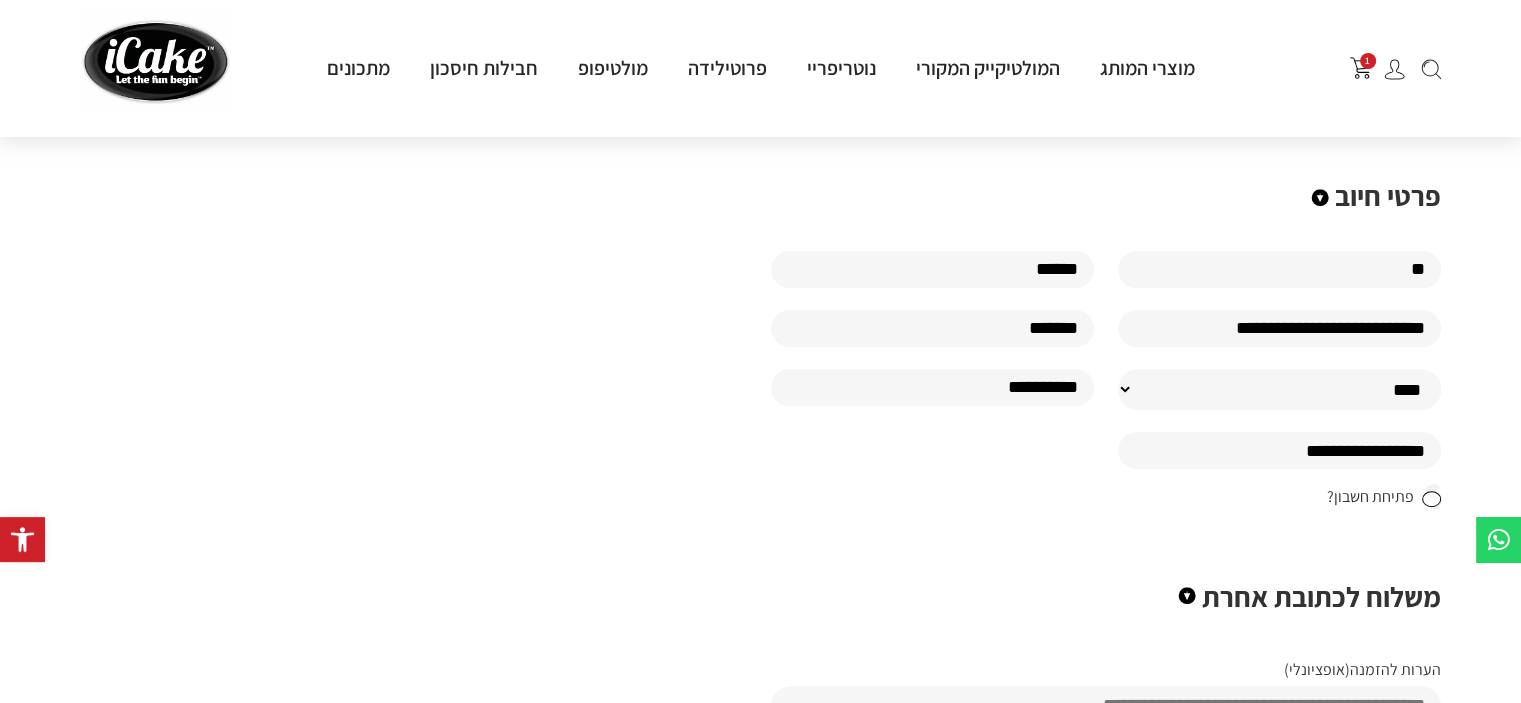 scroll, scrollTop: 1100, scrollLeft: 0, axis: vertical 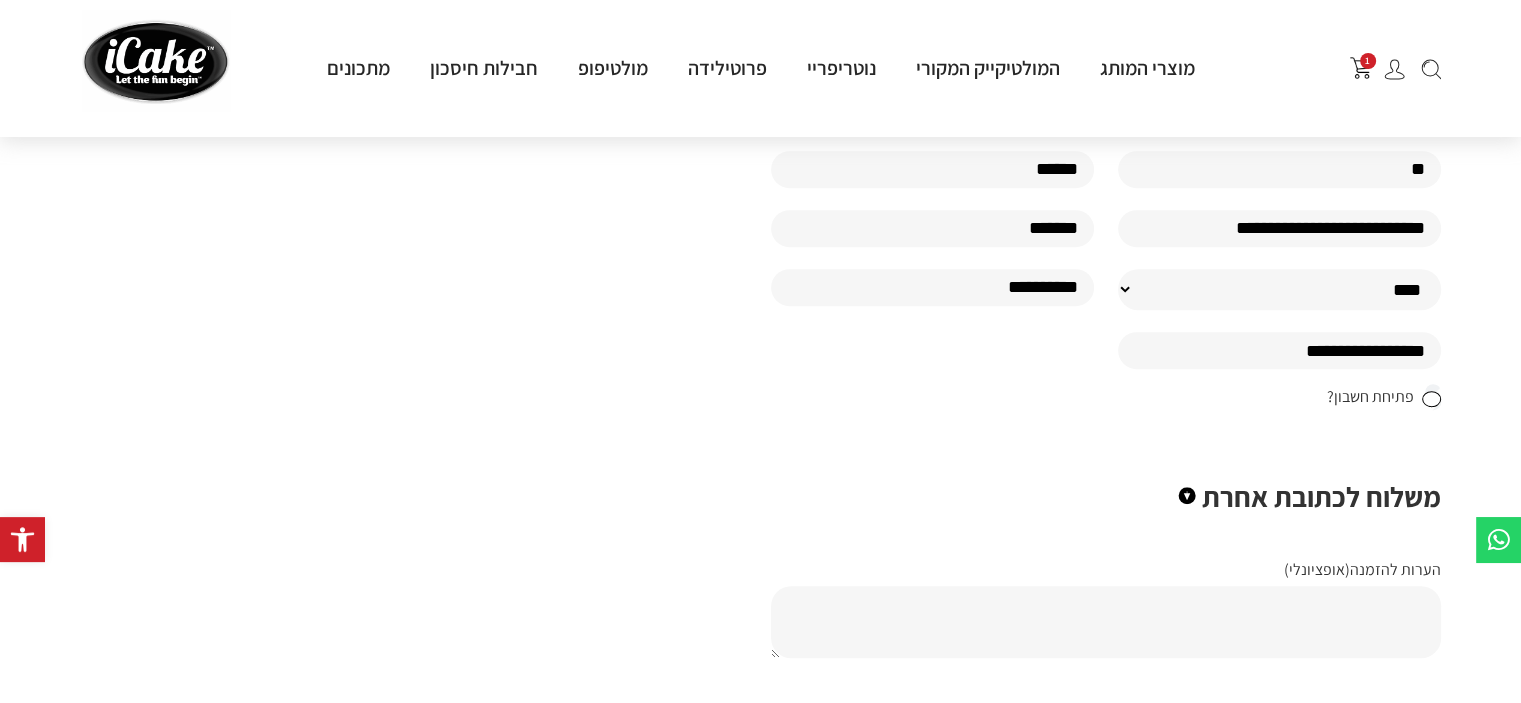 click on "הערות להזמנה  (אופציונלי)" at bounding box center (1106, 622) 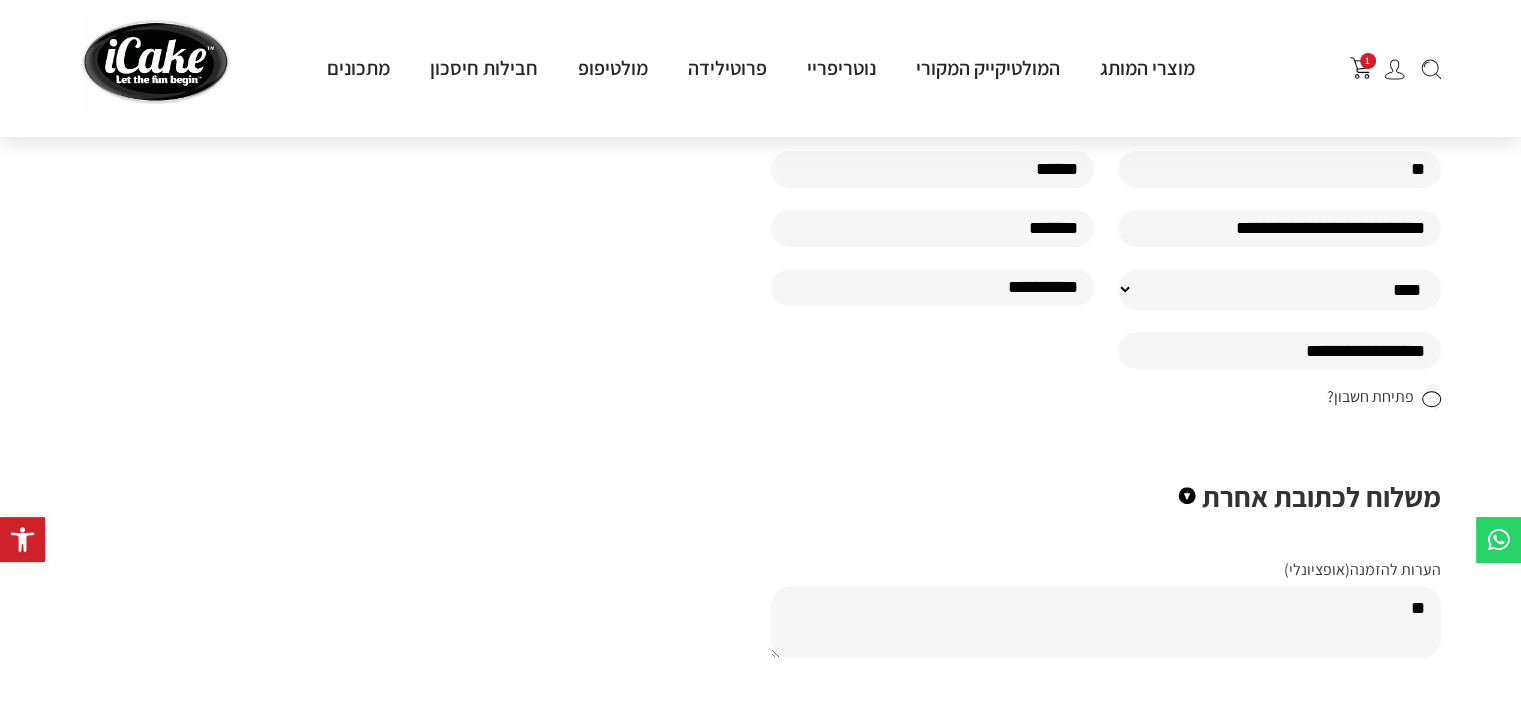 type on "*" 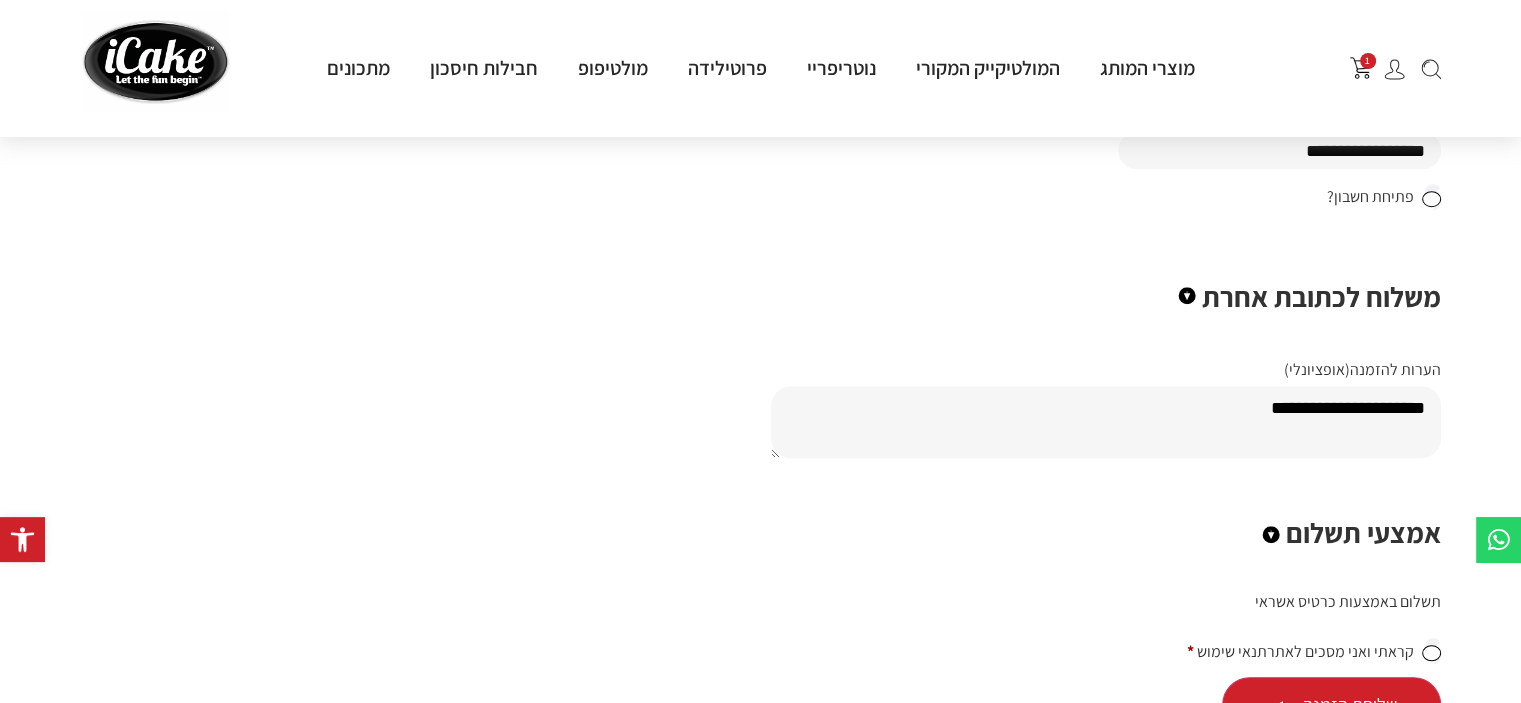 scroll, scrollTop: 1400, scrollLeft: 0, axis: vertical 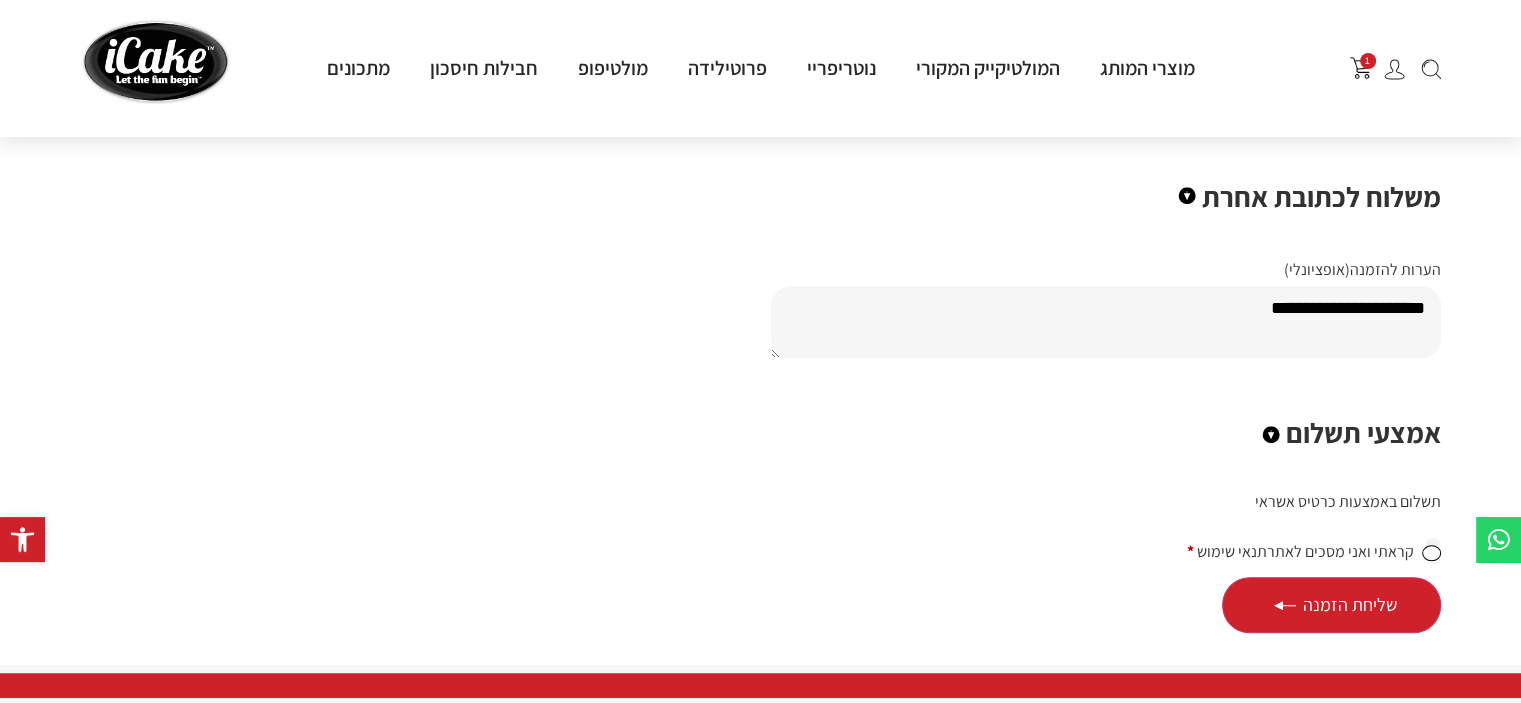 type on "**********" 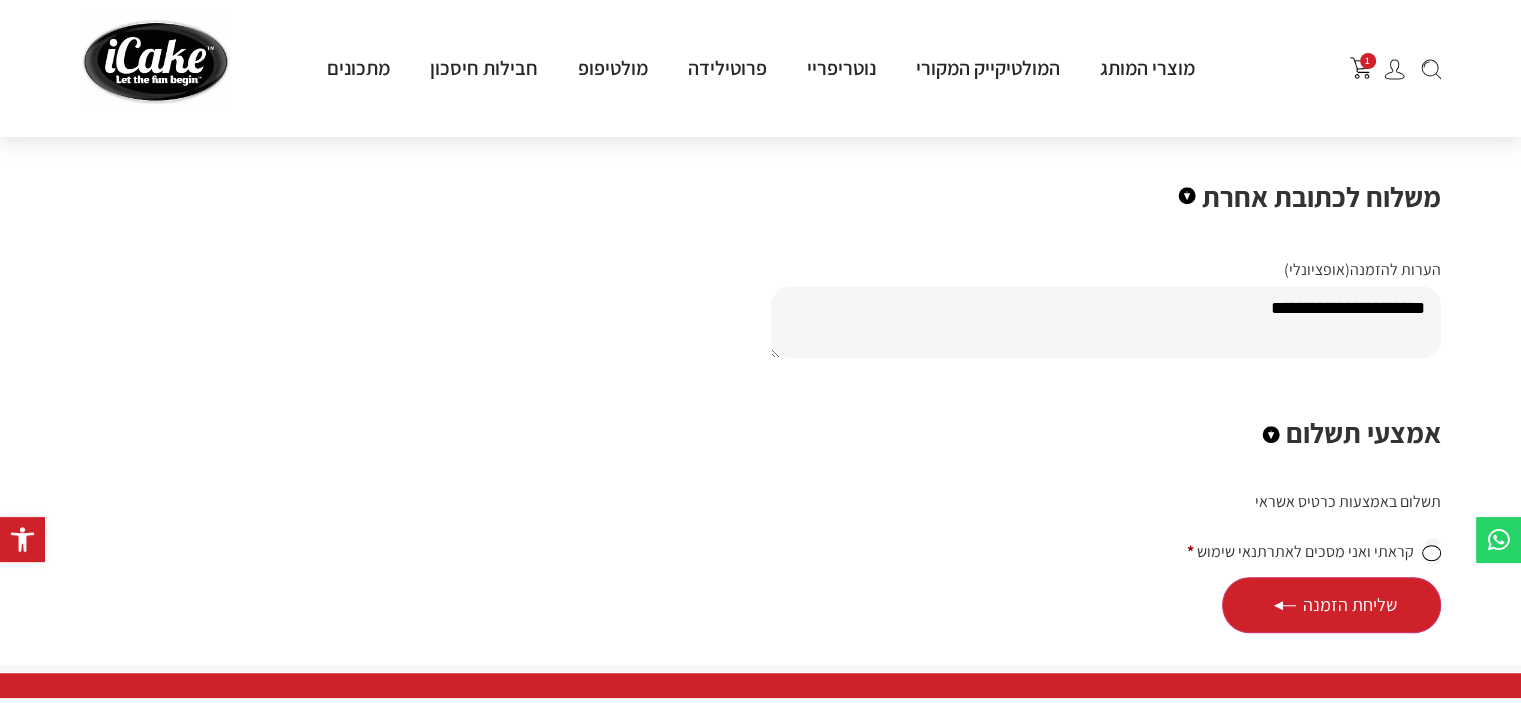 click on "שליחת הזמנה" at bounding box center (1331, 605) 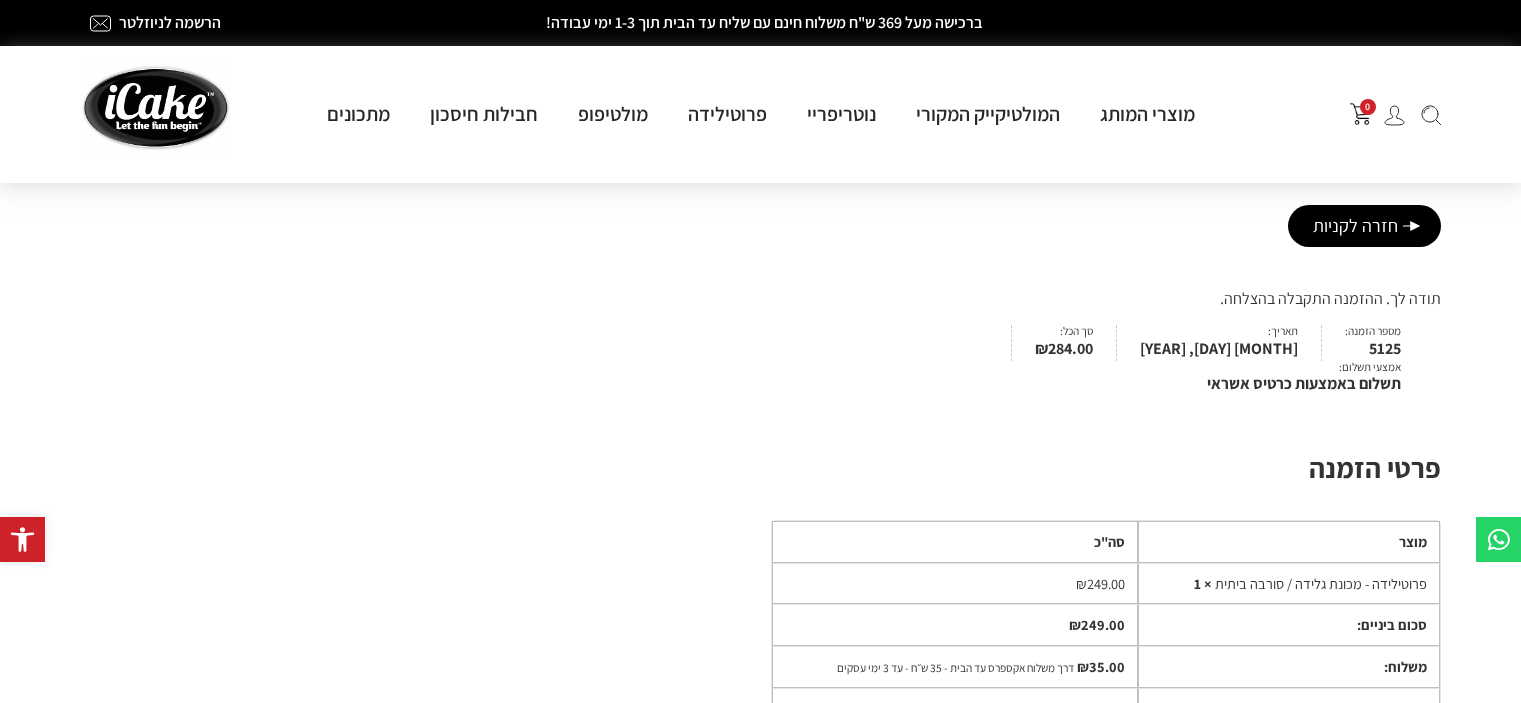 scroll, scrollTop: 0, scrollLeft: 0, axis: both 